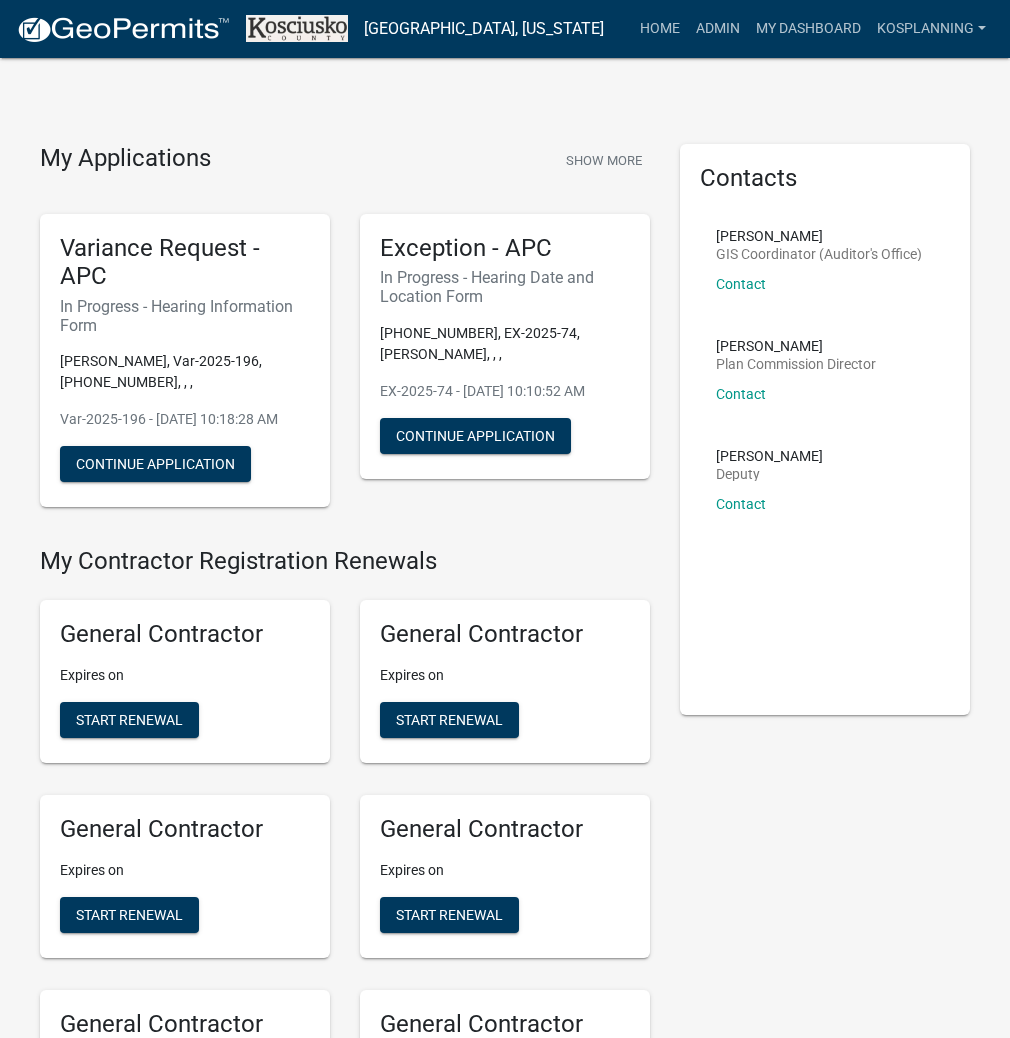 scroll, scrollTop: 0, scrollLeft: 0, axis: both 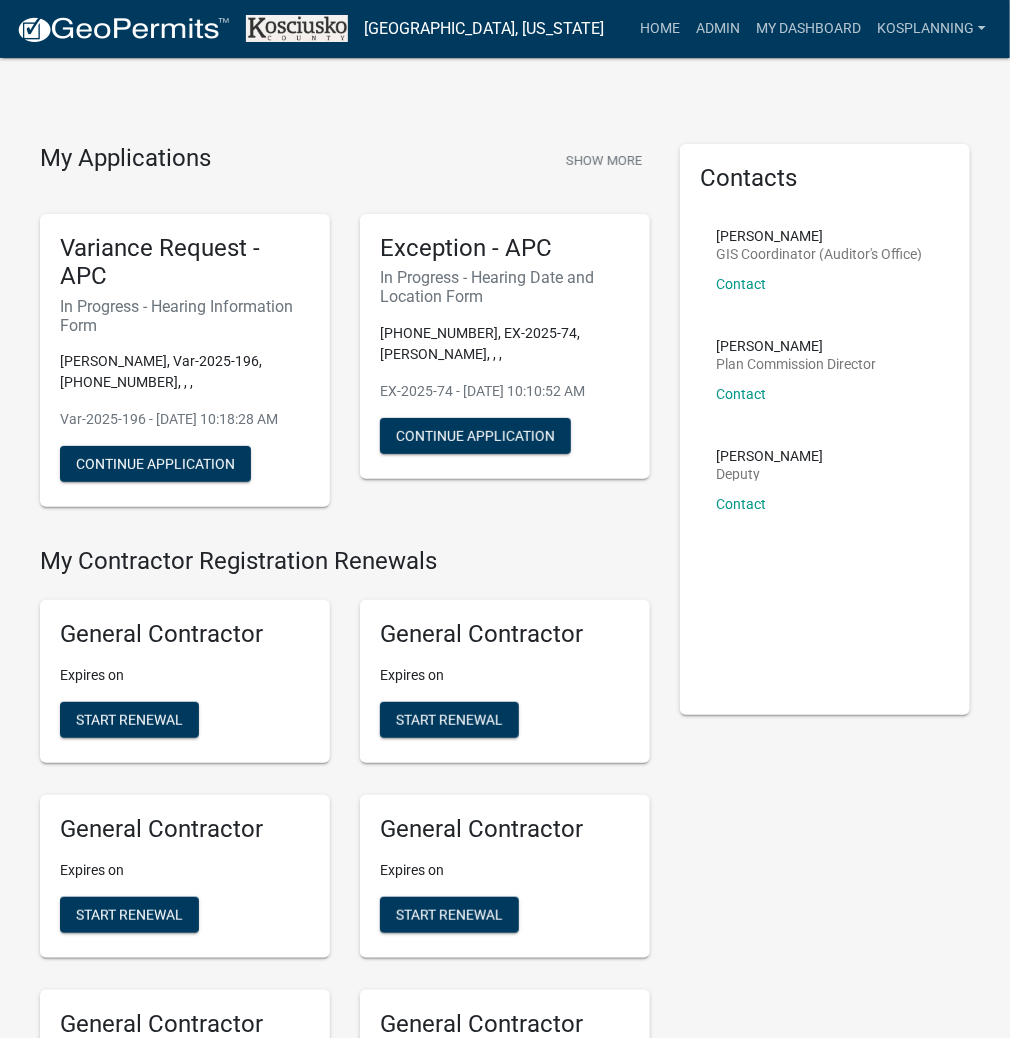 click on "My Applications  Show More  Variance Request - APC   In Progress - Hearing Information Form  [PERSON_NAME], [GEOGRAPHIC_DATA]-2025-196, [PHONE_NUMBER], , ,   Var-2025-196 - [DATE] 10:18:28 AM   Continue Application  Exception - APC   In Progress - Hearing Date and Location Form  [PHONE_NUMBER], EX-2025-74, [PERSON_NAME], , ,   EX-2025-74 - [DATE] 10:10:52 AM   Continue Application  My Contractor Registration Renewals General Contractor Expires on  Start Renewal General Contractor Expires on  Start Renewal General Contractor Expires on  Start Renewal General Contractor Expires on  Start Renewal General Contractor Expires on  Start Renewal General Contractor Expires on  Start Renewal General Contractor Expires on  Start Renewal General Contractor Expires on  Start Renewal General Contractor Expires on  Start Renewal General Contractor Expires on  Start Renewal General Contractor Expires on  Start Renewal General Contractor Expires on  Start Renewal General Contractor Expires on  Start Renewal General Contractor Auditor" 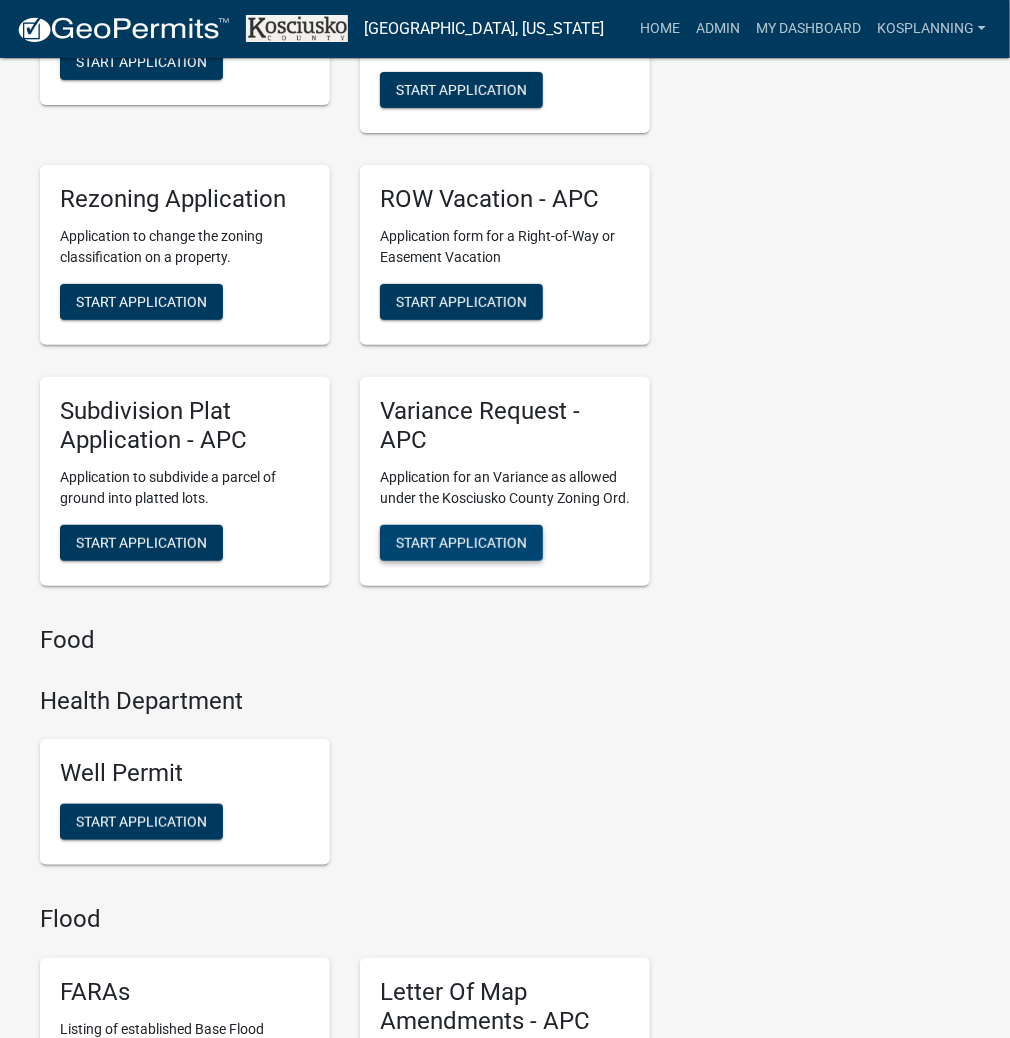 click on "Start Application" at bounding box center [461, 542] 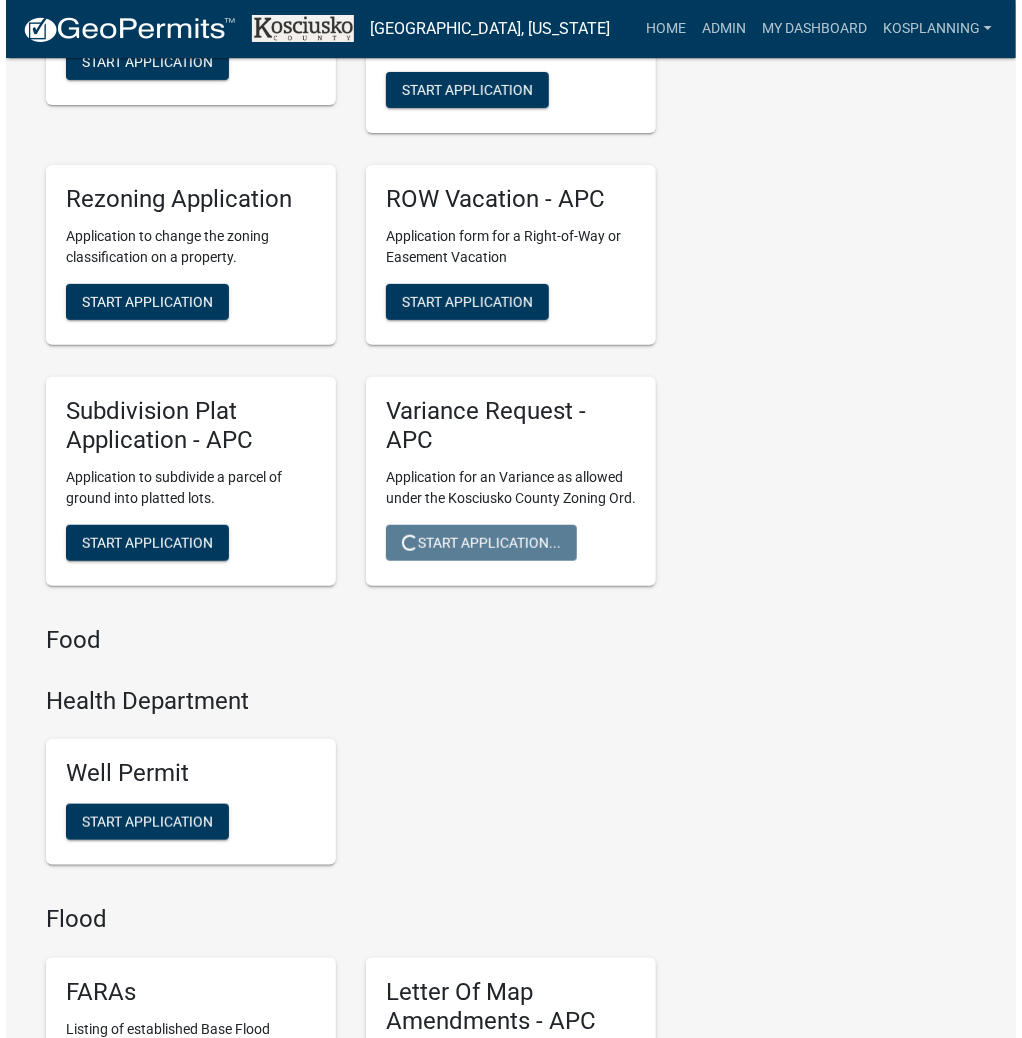 scroll, scrollTop: 0, scrollLeft: 0, axis: both 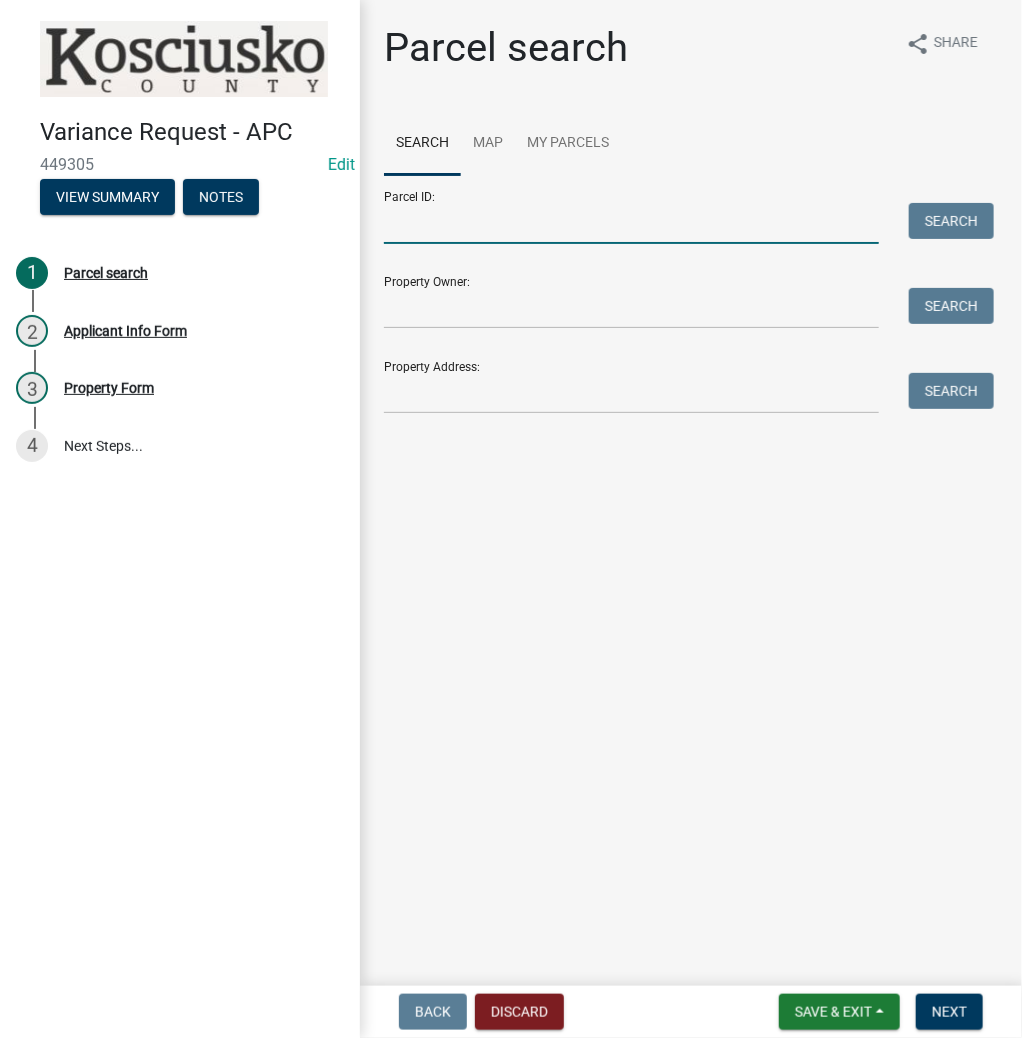 click on "Parcel ID:" at bounding box center (631, 223) 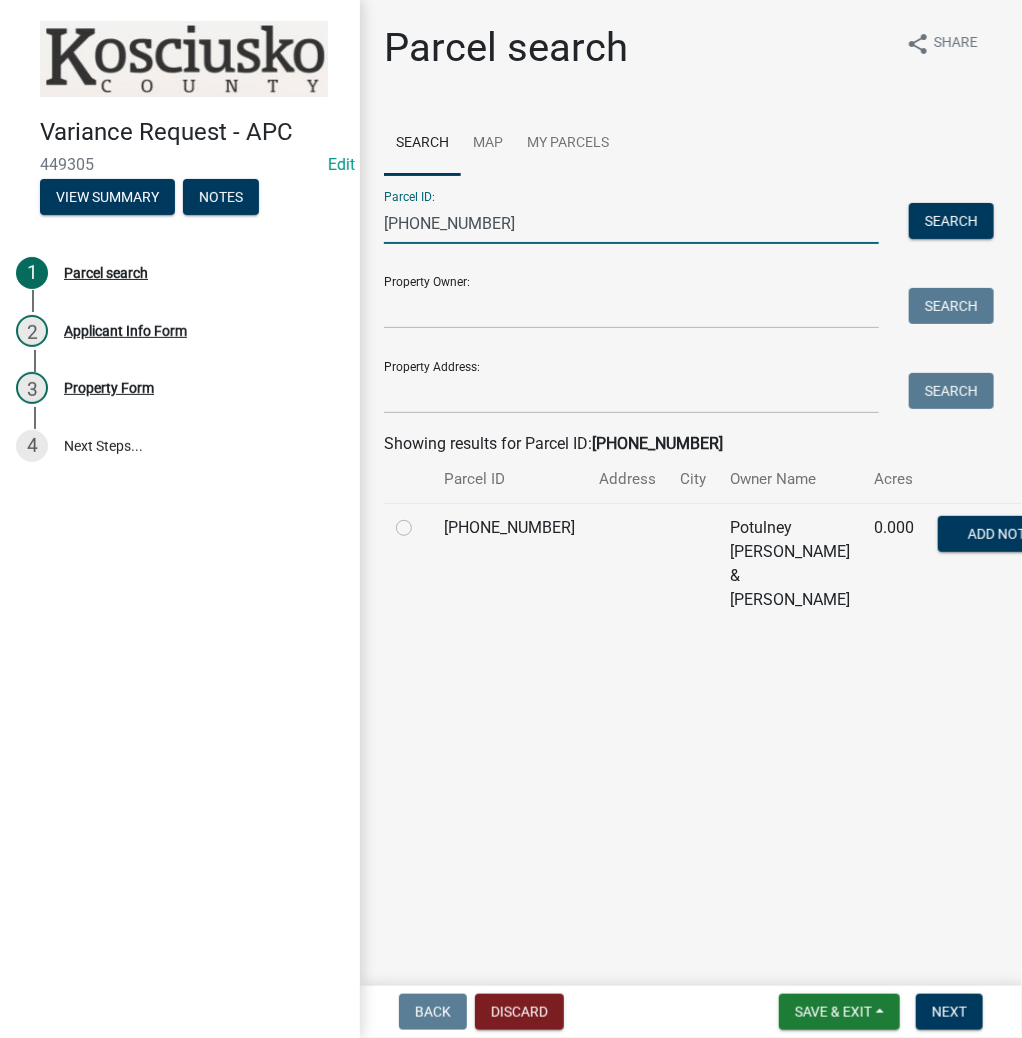 type on "[PHONE_NUMBER]" 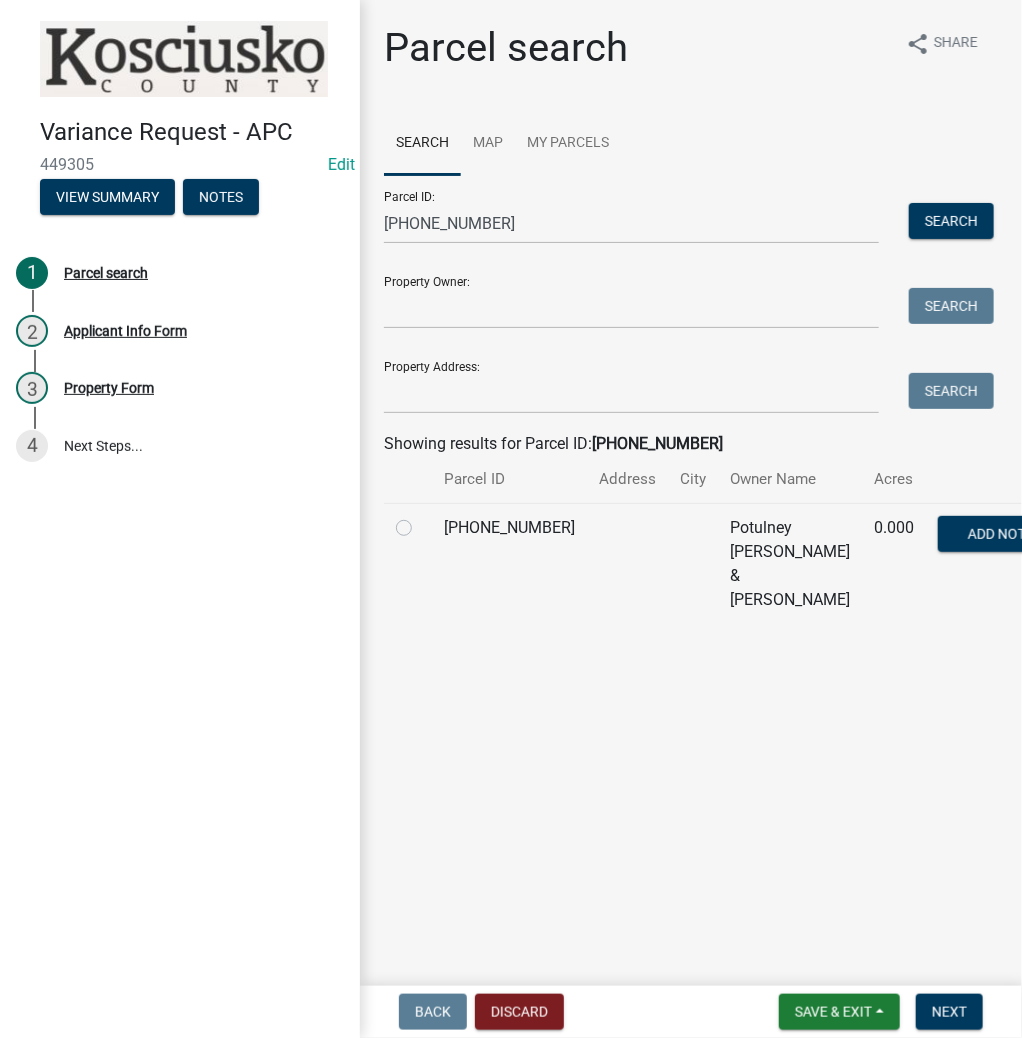 click 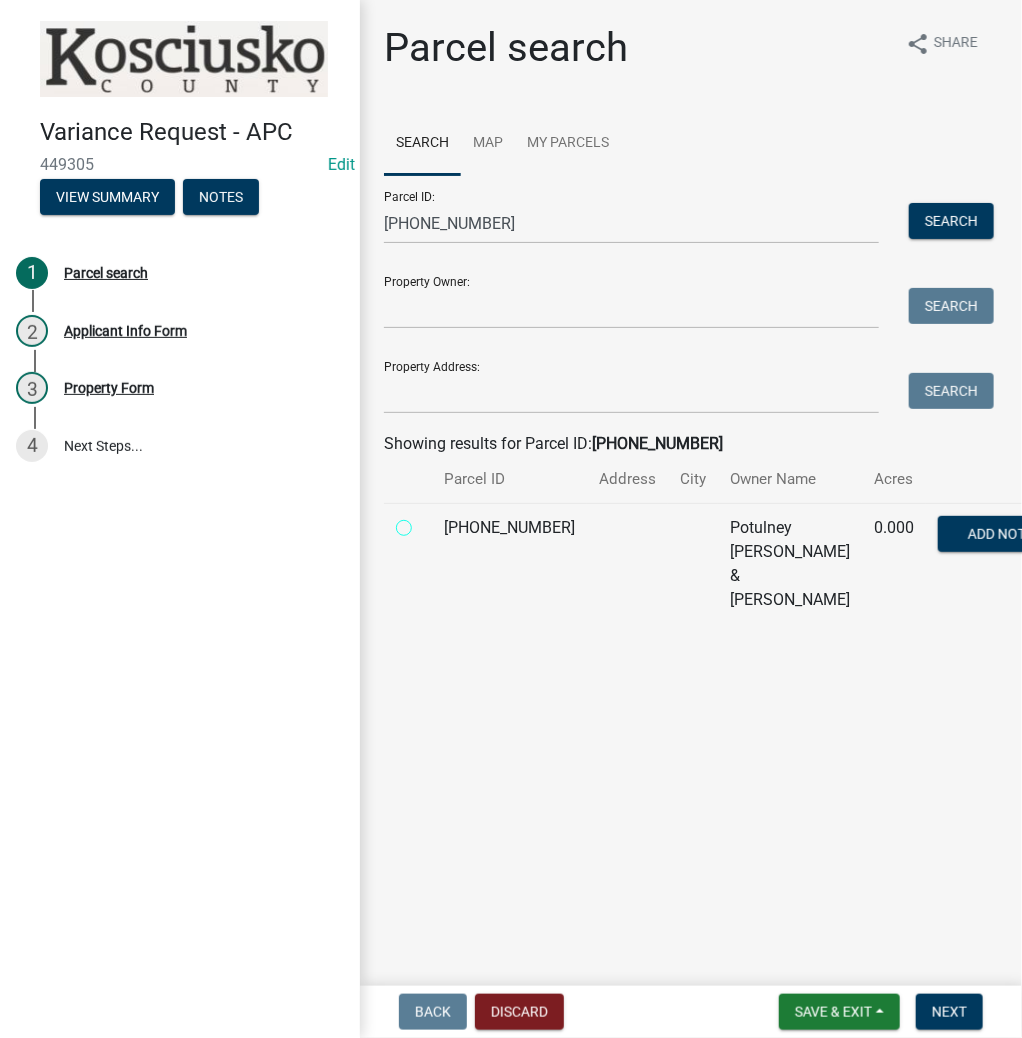 click at bounding box center [426, 522] 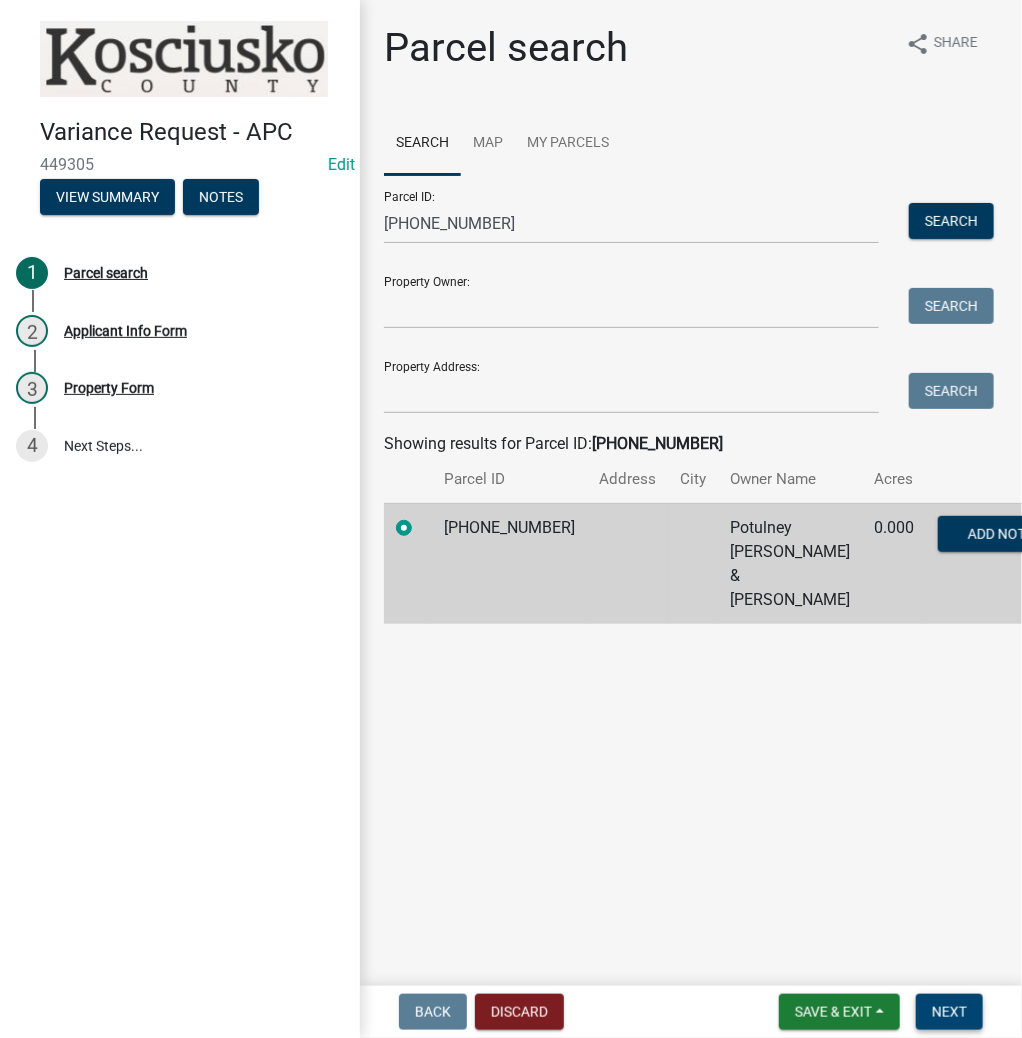 click on "Next" at bounding box center (949, 1012) 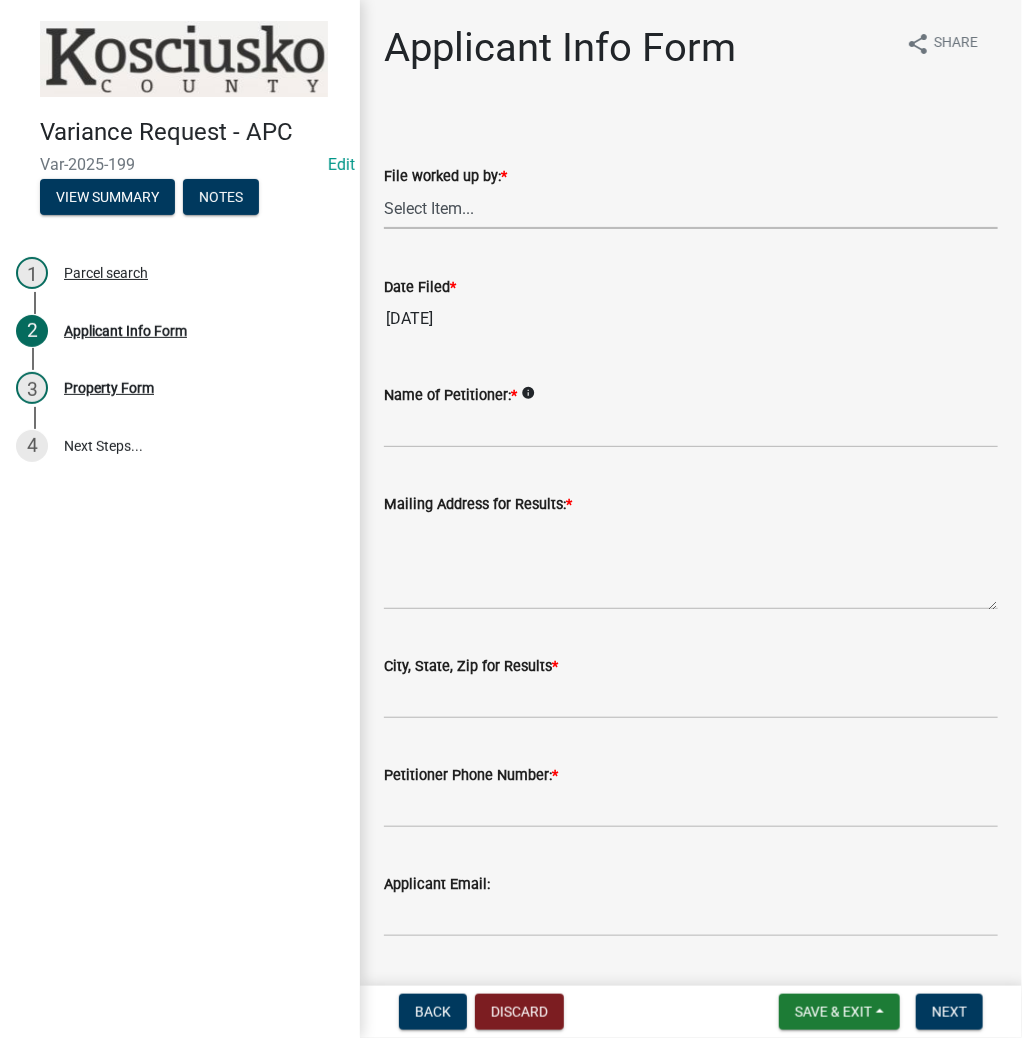 click on "Select Item...   MMS   LT   AT   CS   AH   Vacant" at bounding box center (691, 208) 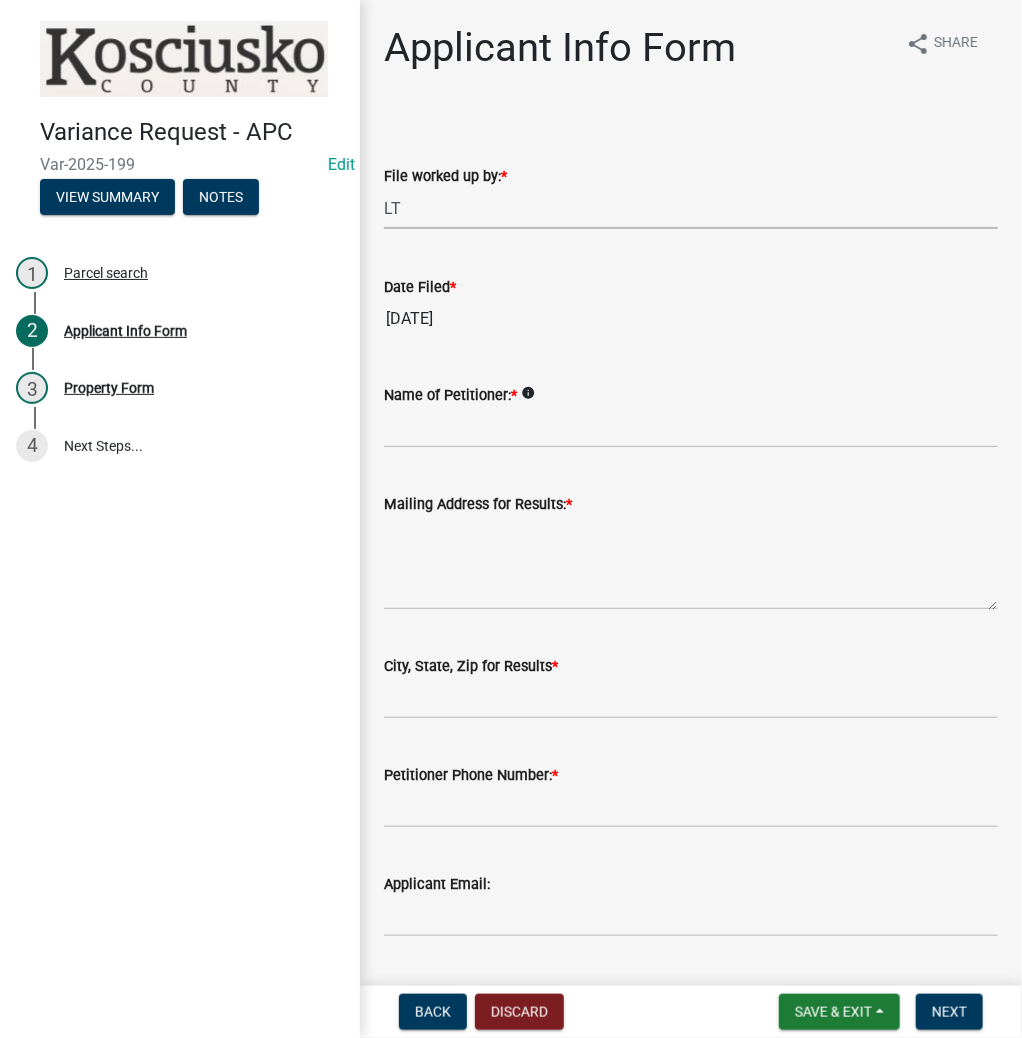 click on "Select Item...   MMS   LT   AT   CS   AH   Vacant" at bounding box center [691, 208] 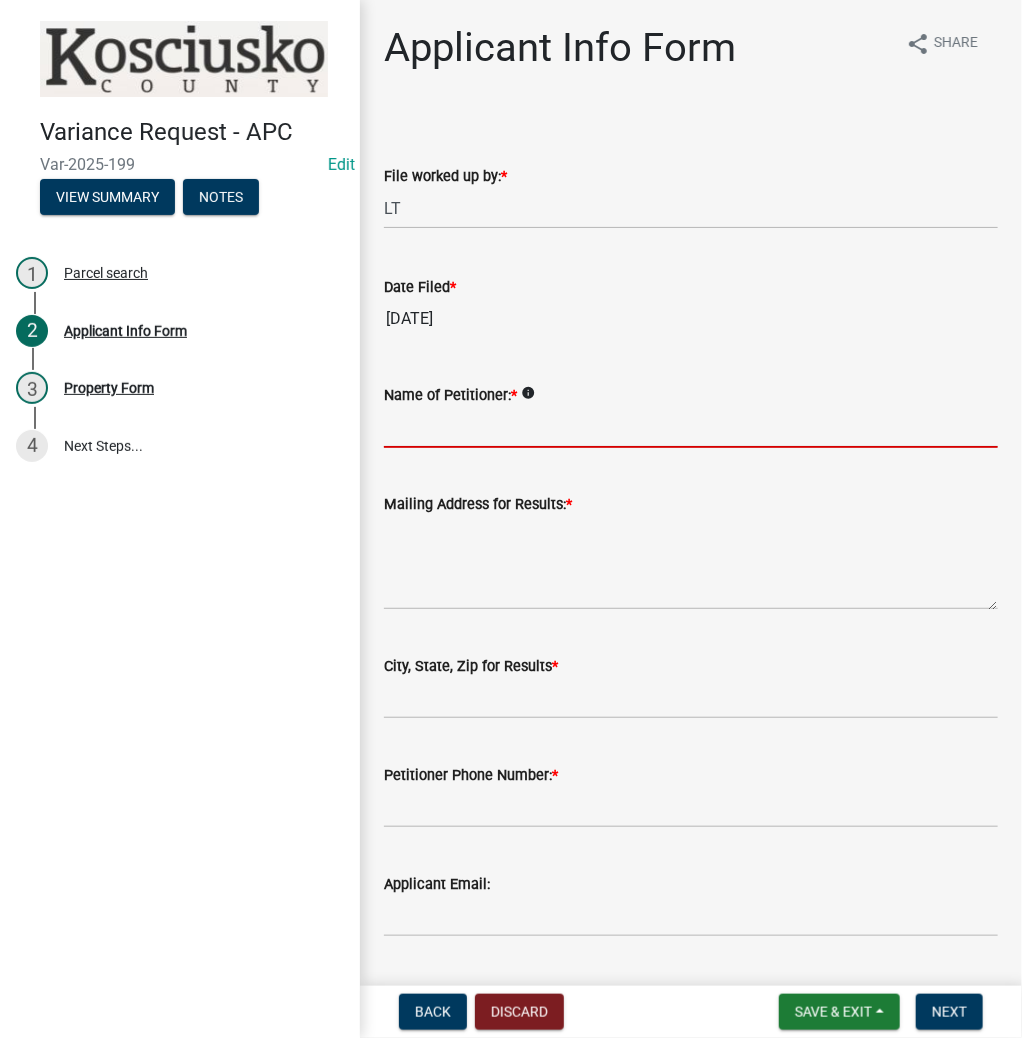 click on "Name of Petitioner:  *" at bounding box center (691, 427) 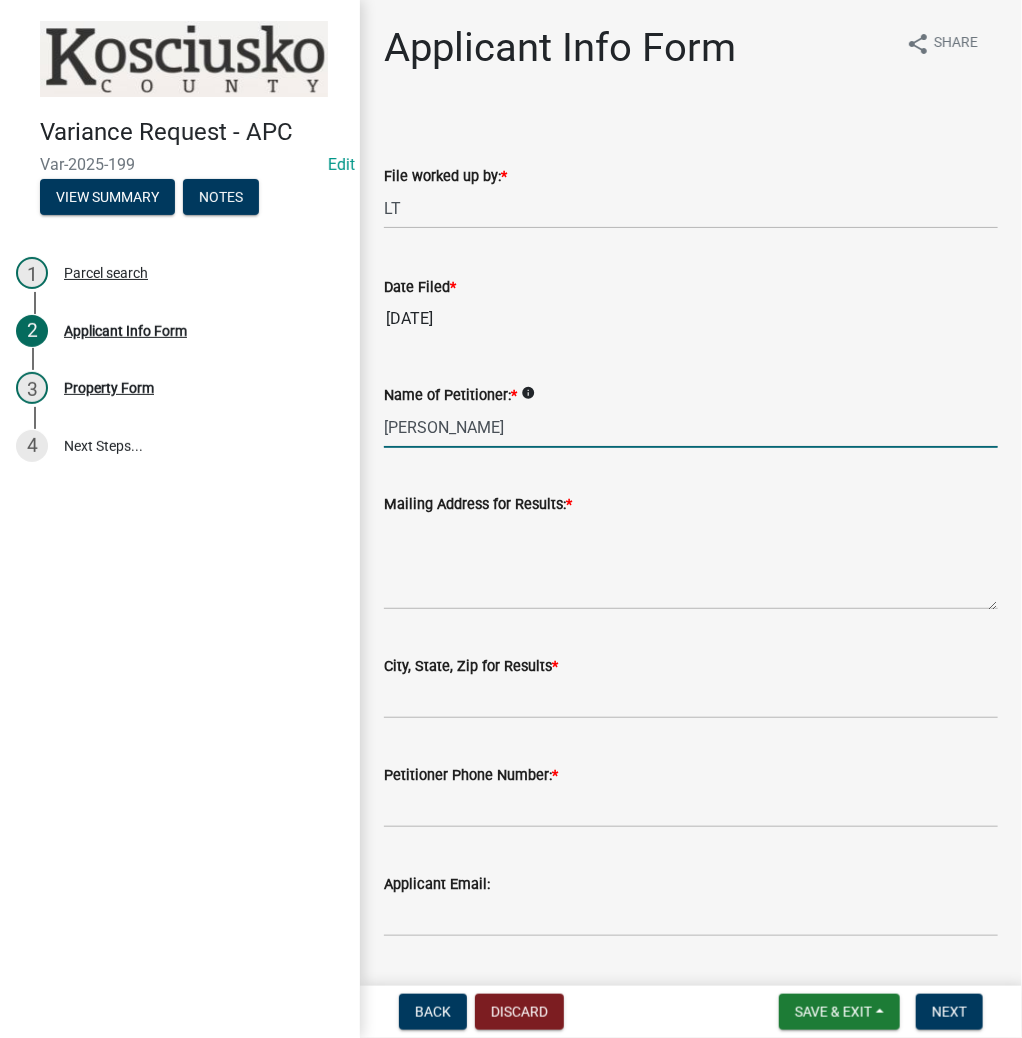 type on "[PERSON_NAME]" 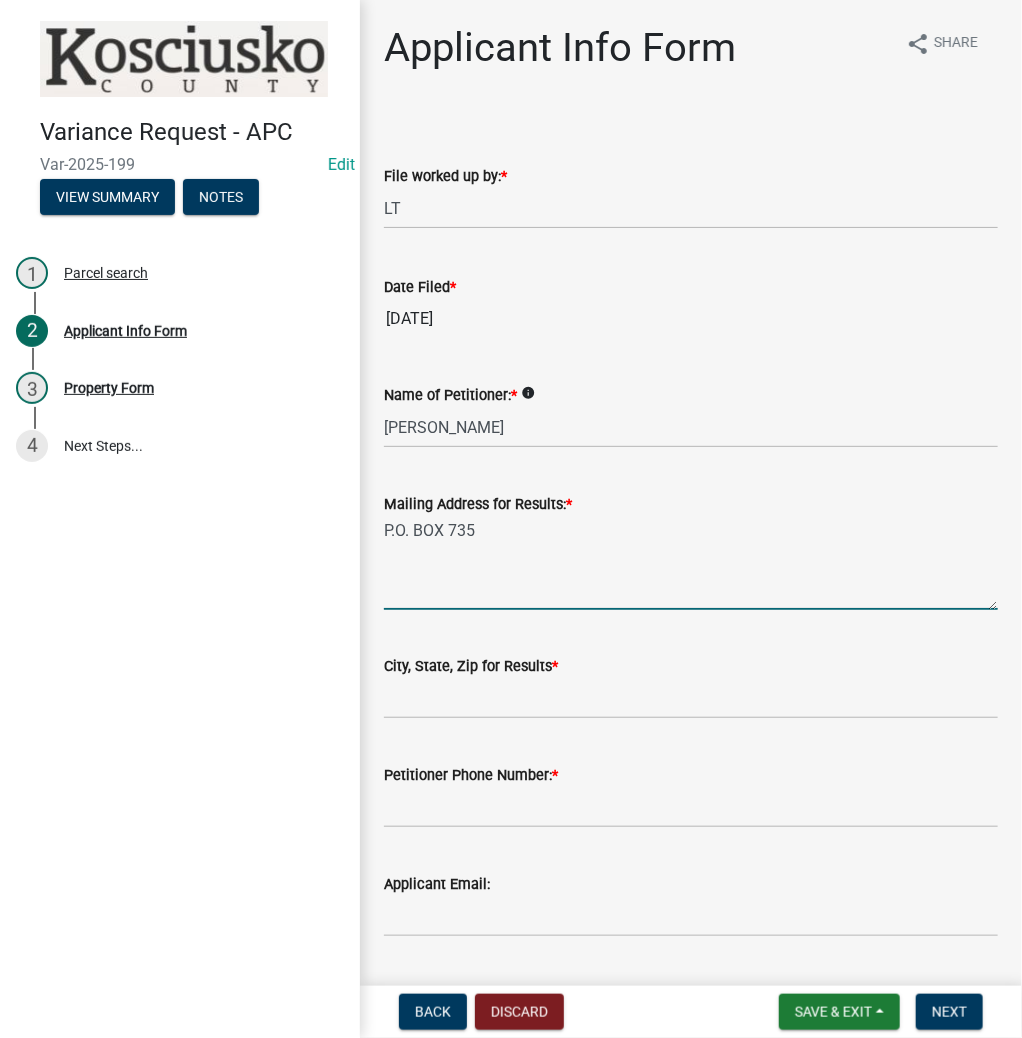type on "P.O. BOX 735" 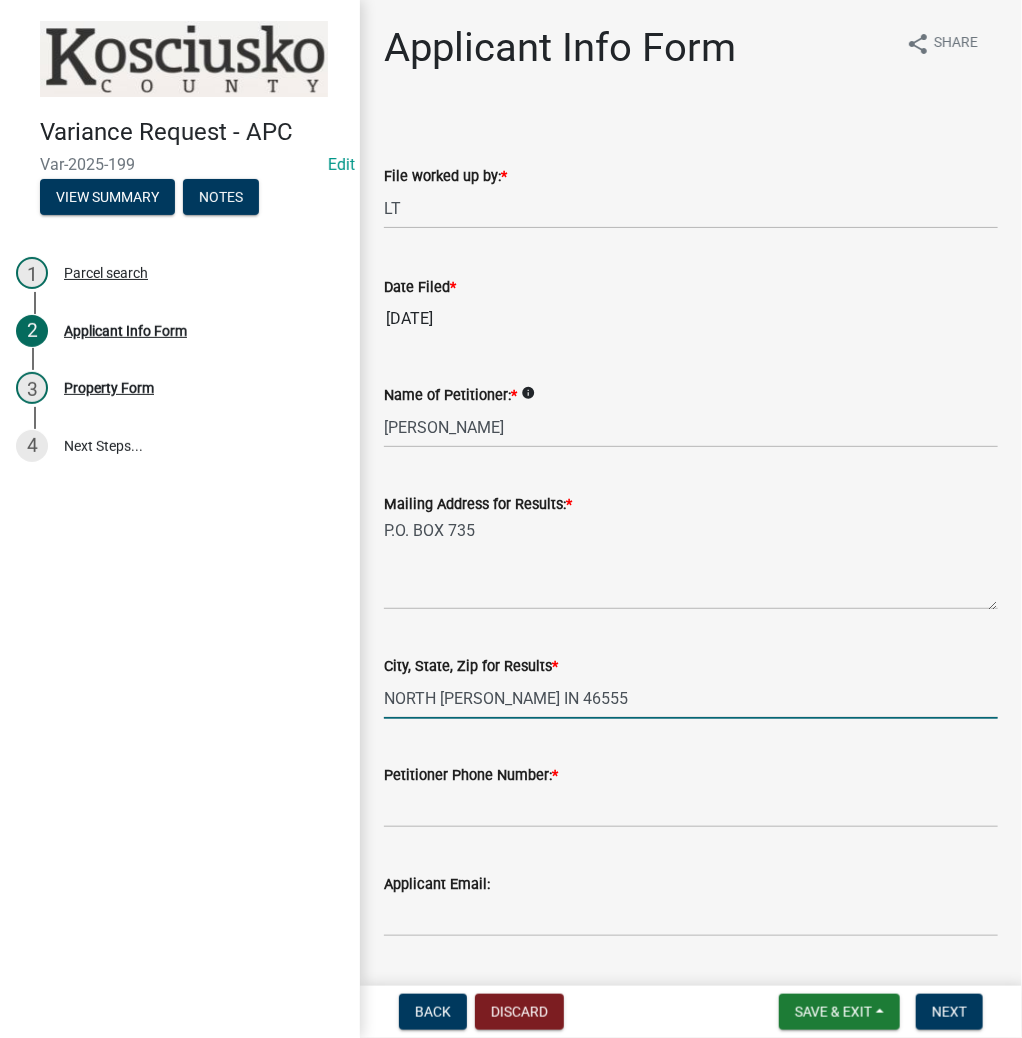type on "NORTH [PERSON_NAME] IN 46555" 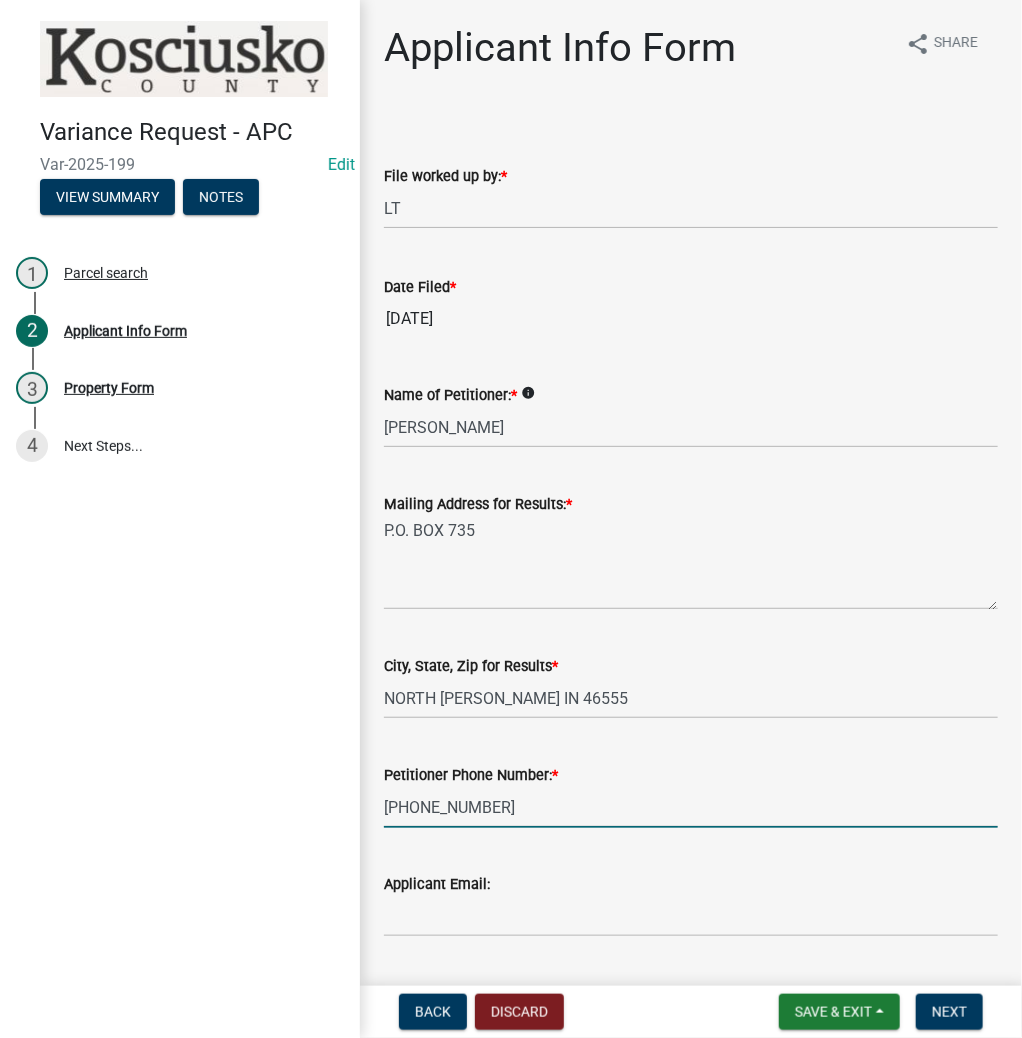 type on "[PHONE_NUMBER]" 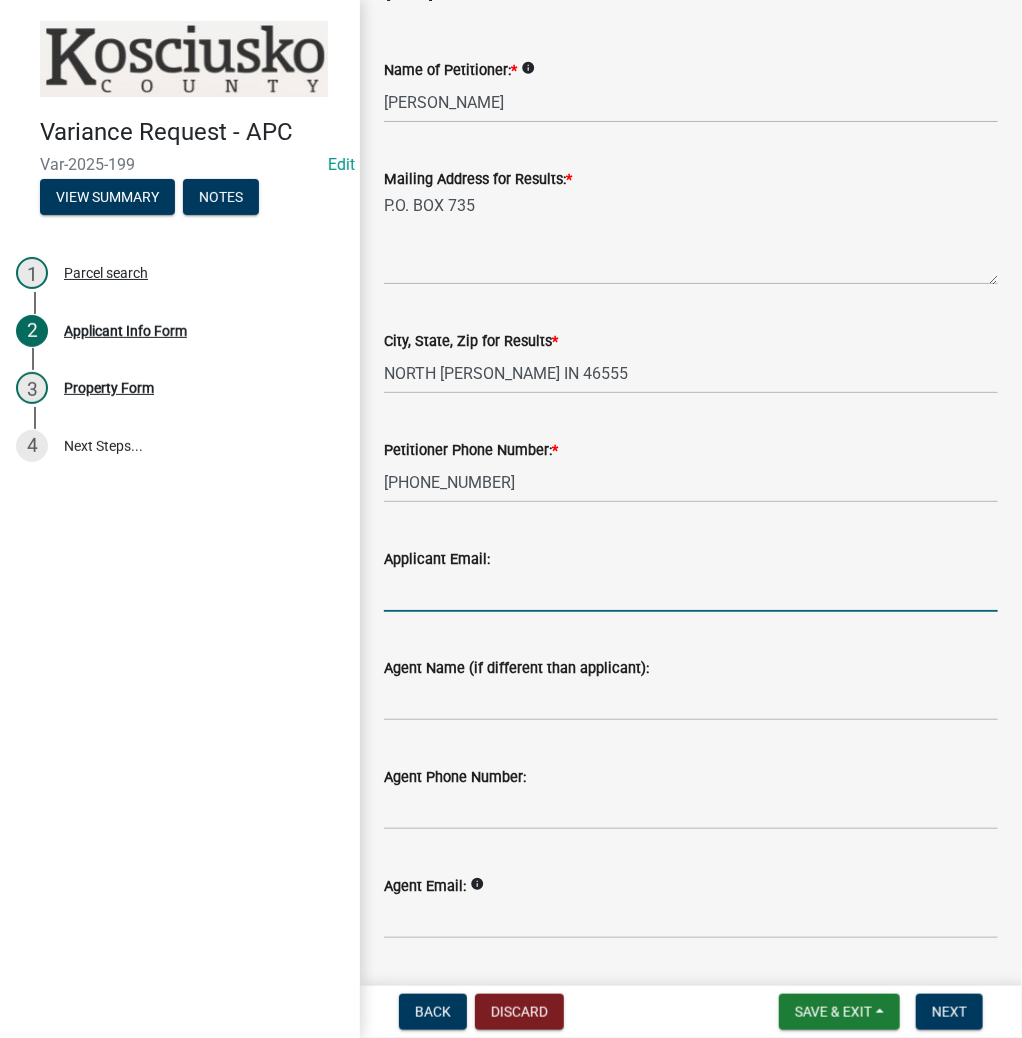scroll, scrollTop: 380, scrollLeft: 0, axis: vertical 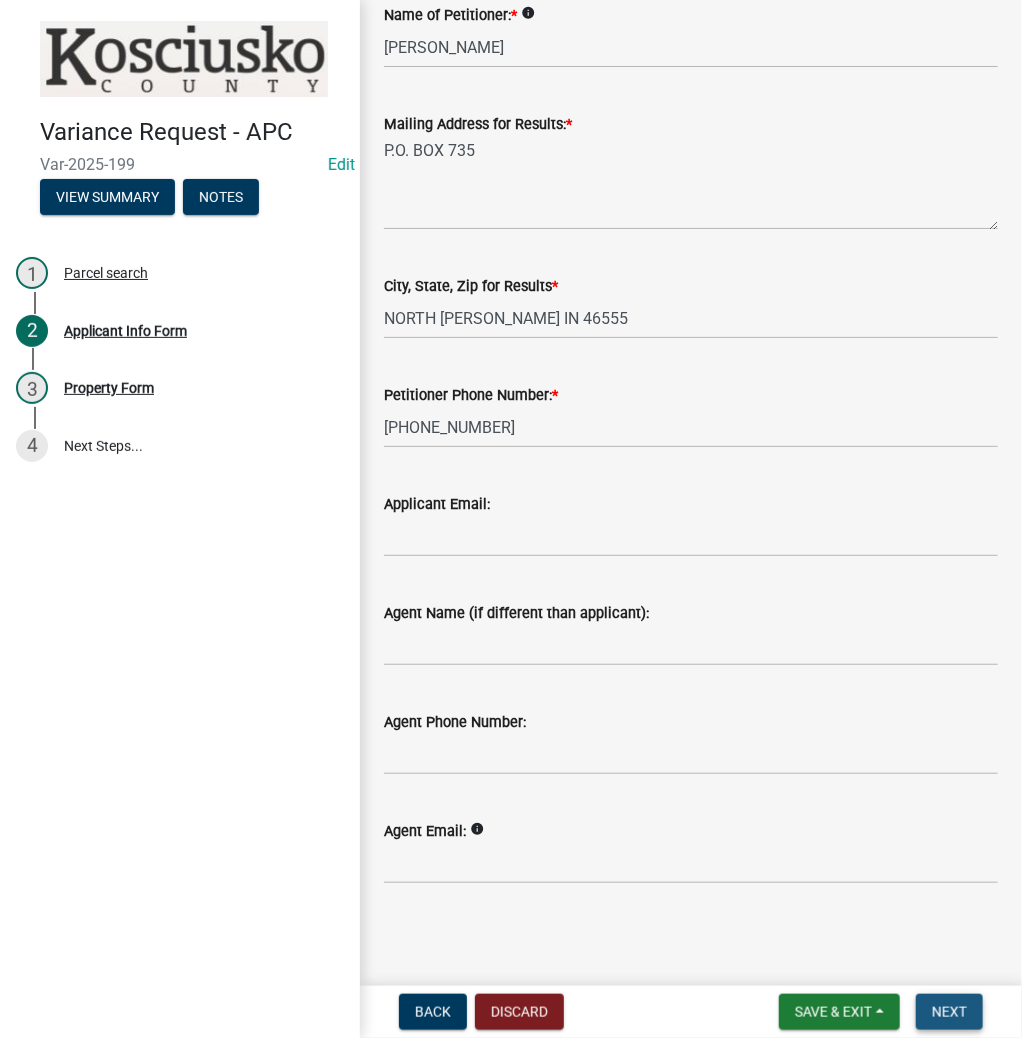 click on "Next" at bounding box center (949, 1012) 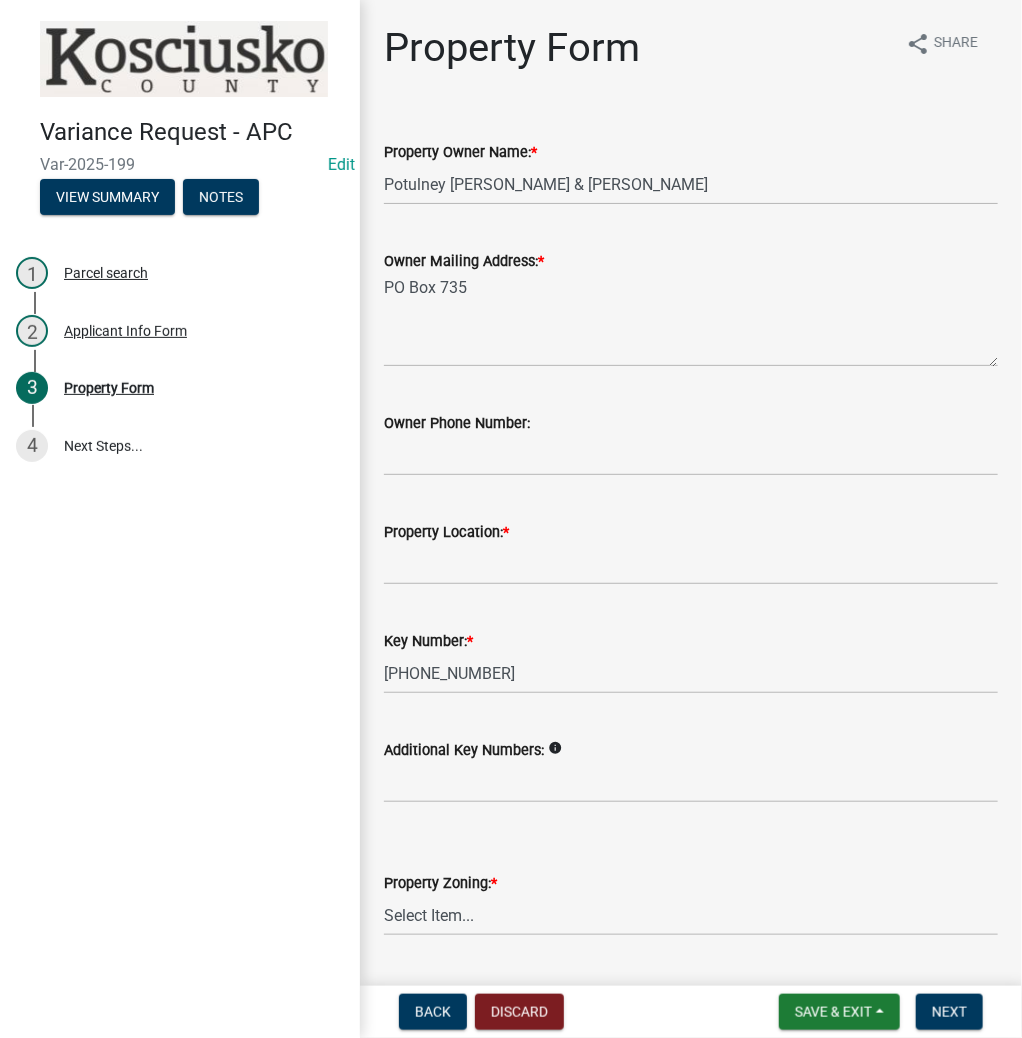 click on "Property Location:  *" 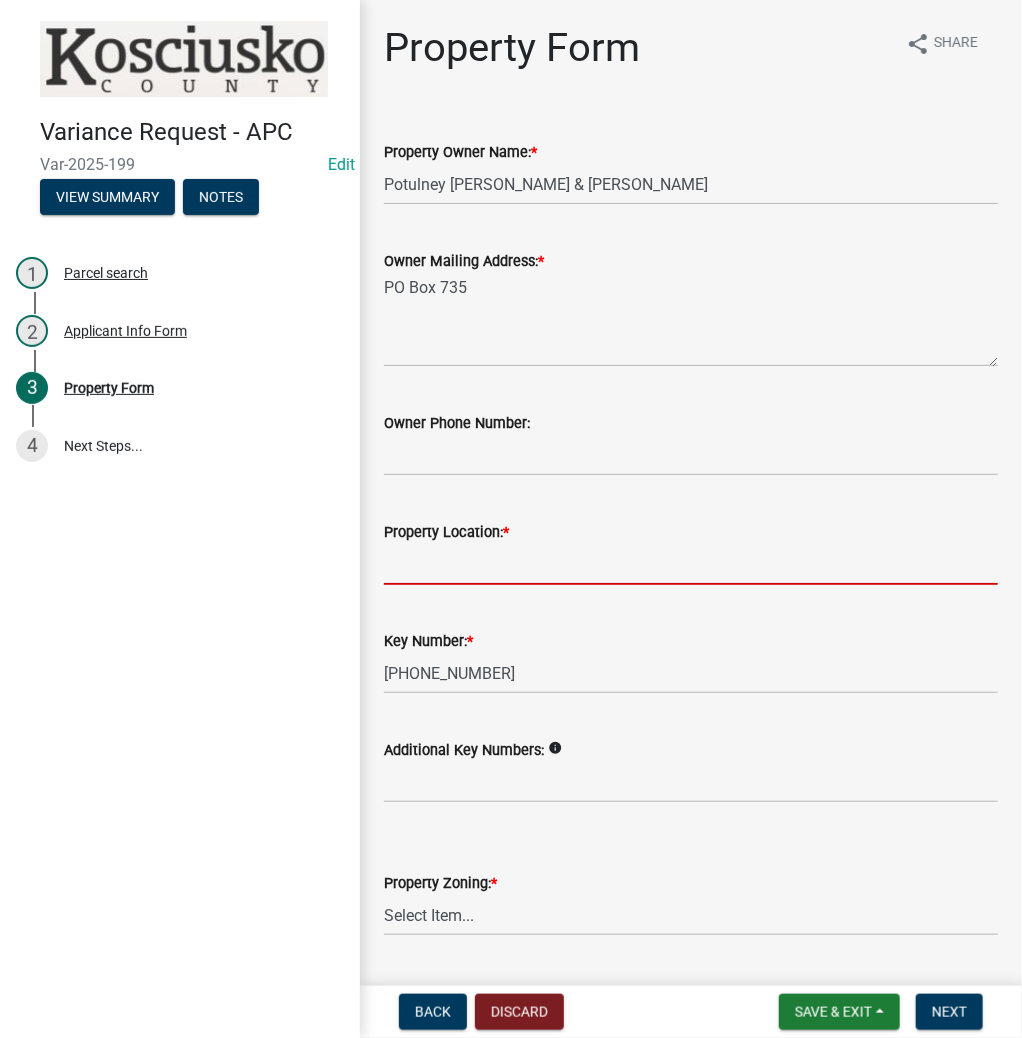 click on "Property Location:  *" at bounding box center (691, 564) 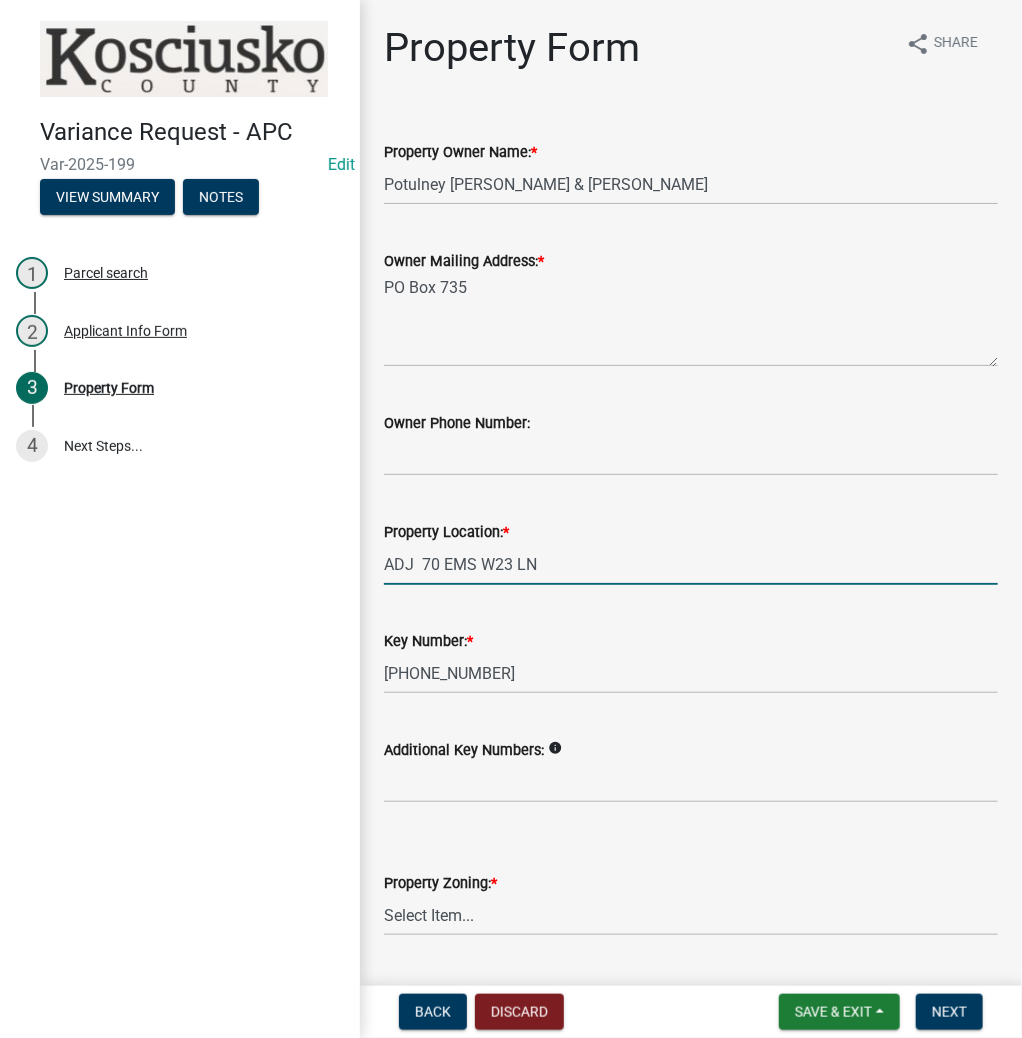 type on "ADJ  70 EMS W23 LN" 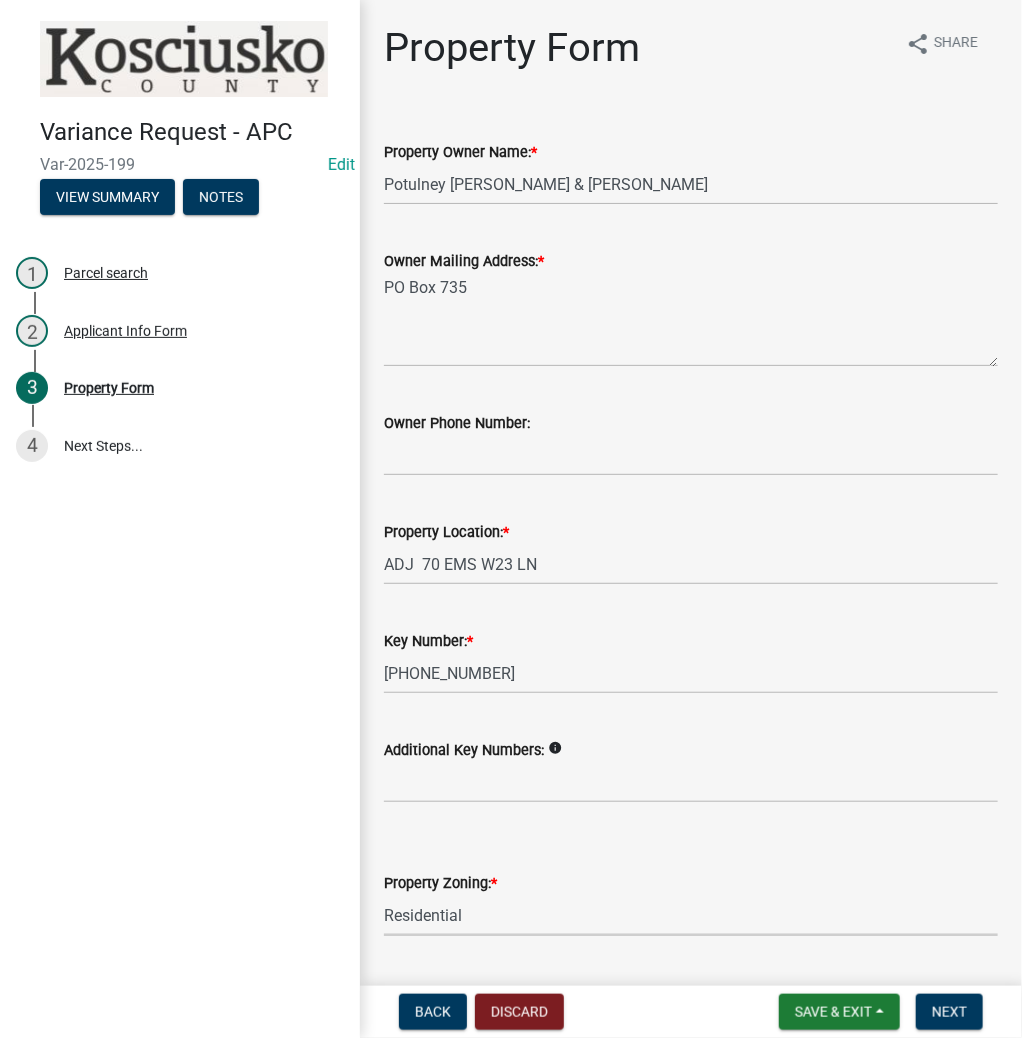 select on "1146270b-2111-4e23-bf7f-74ce85cf7041" 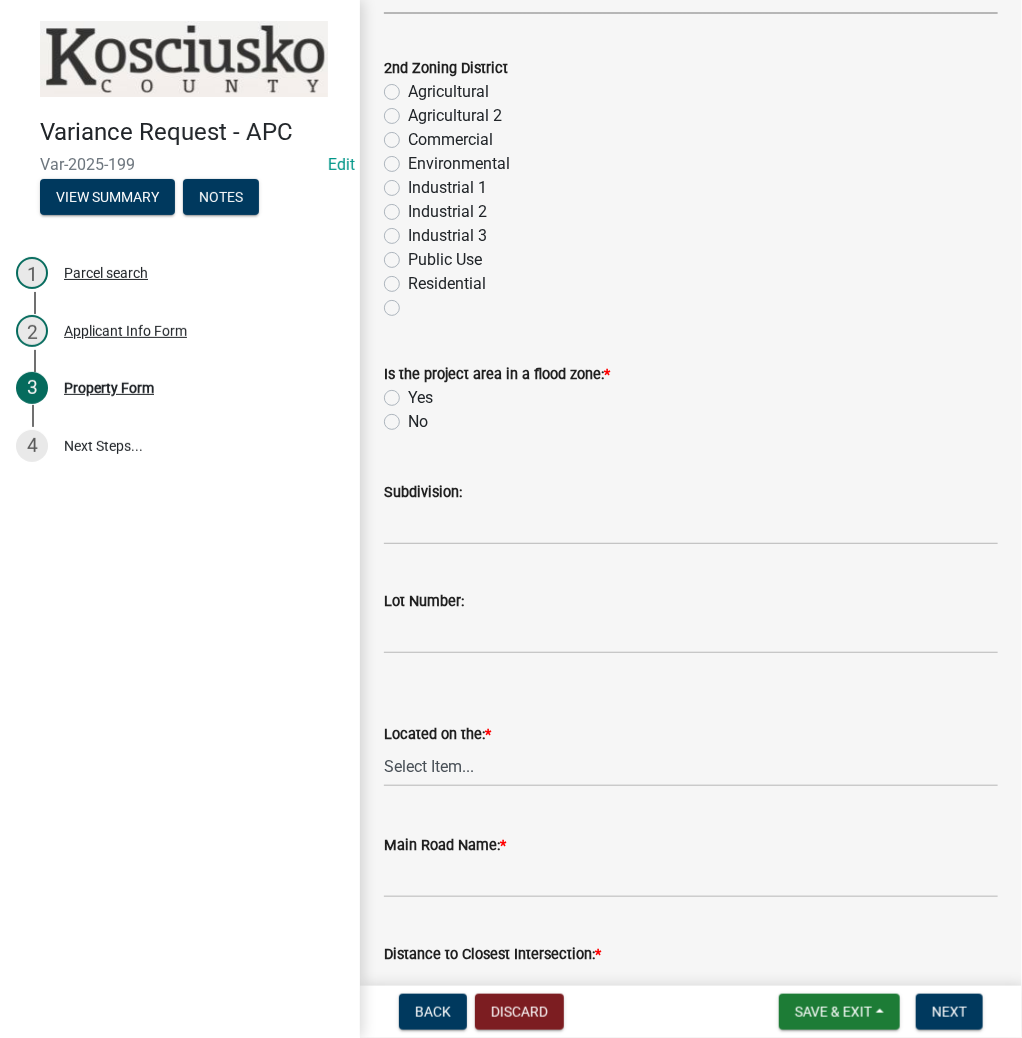 scroll, scrollTop: 960, scrollLeft: 0, axis: vertical 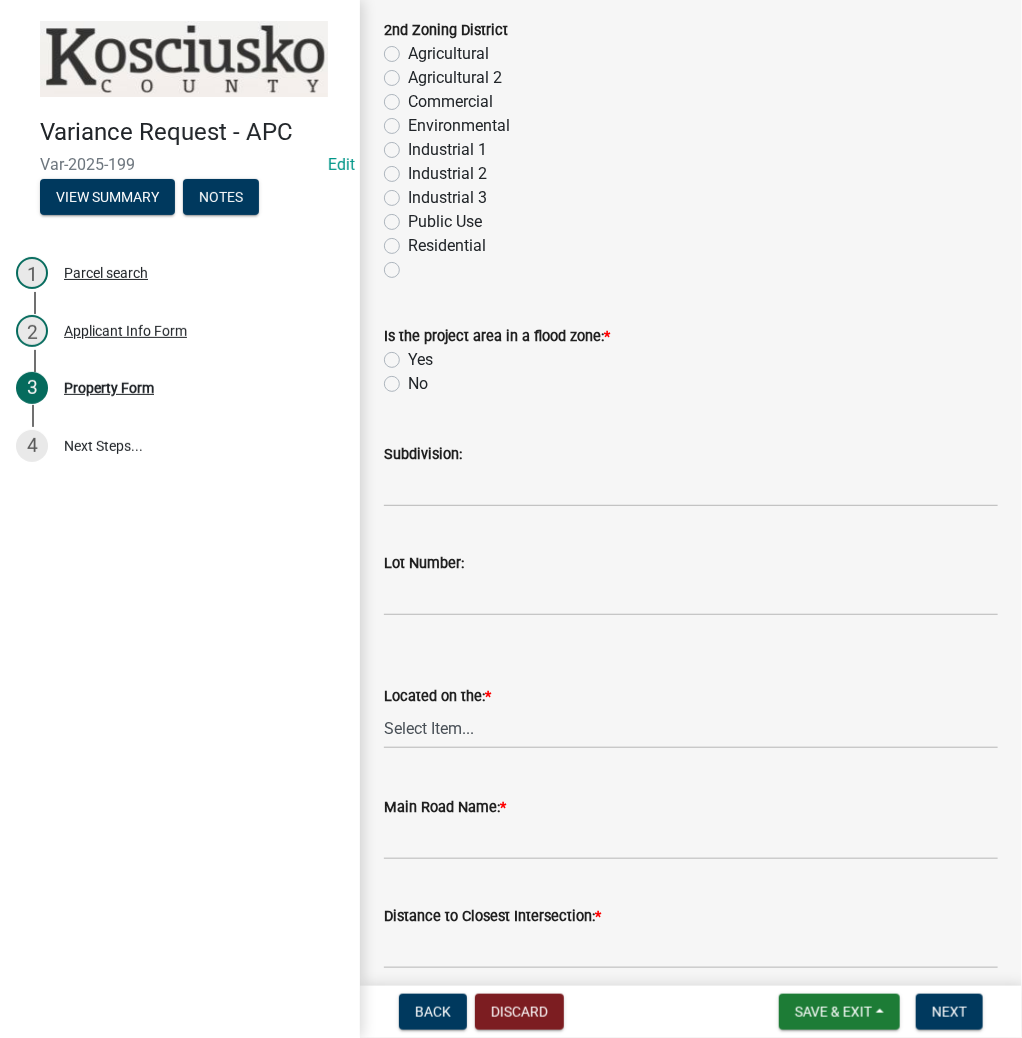click on "Yes" 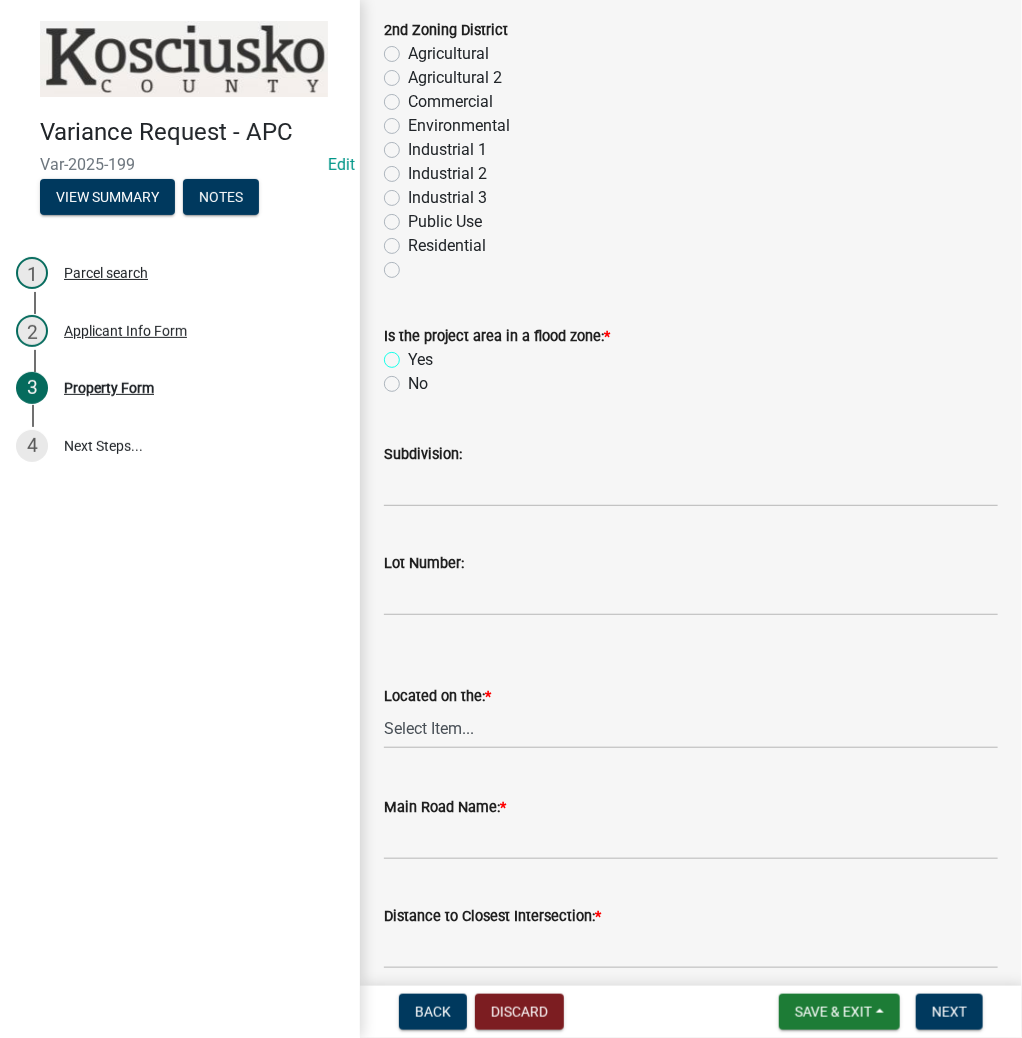 click on "Yes" at bounding box center [414, 354] 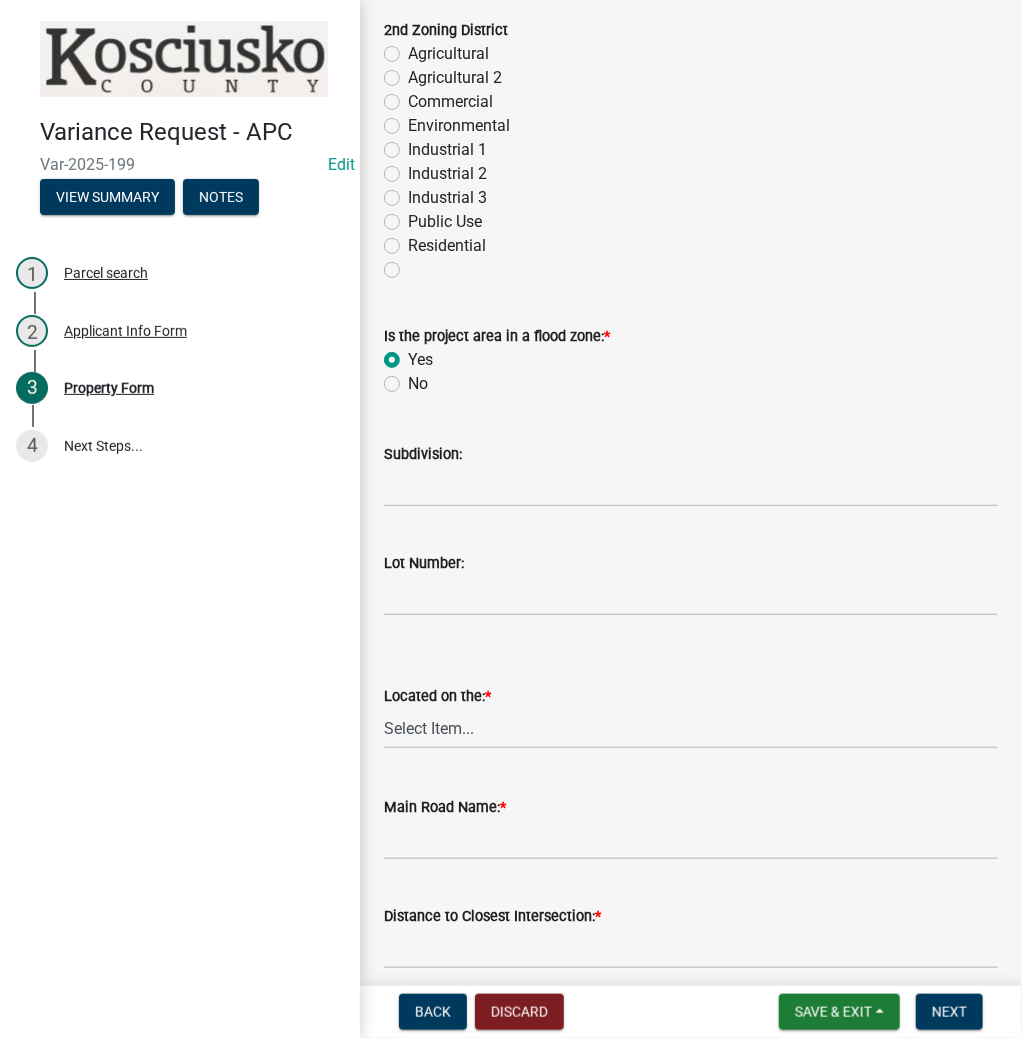radio on "true" 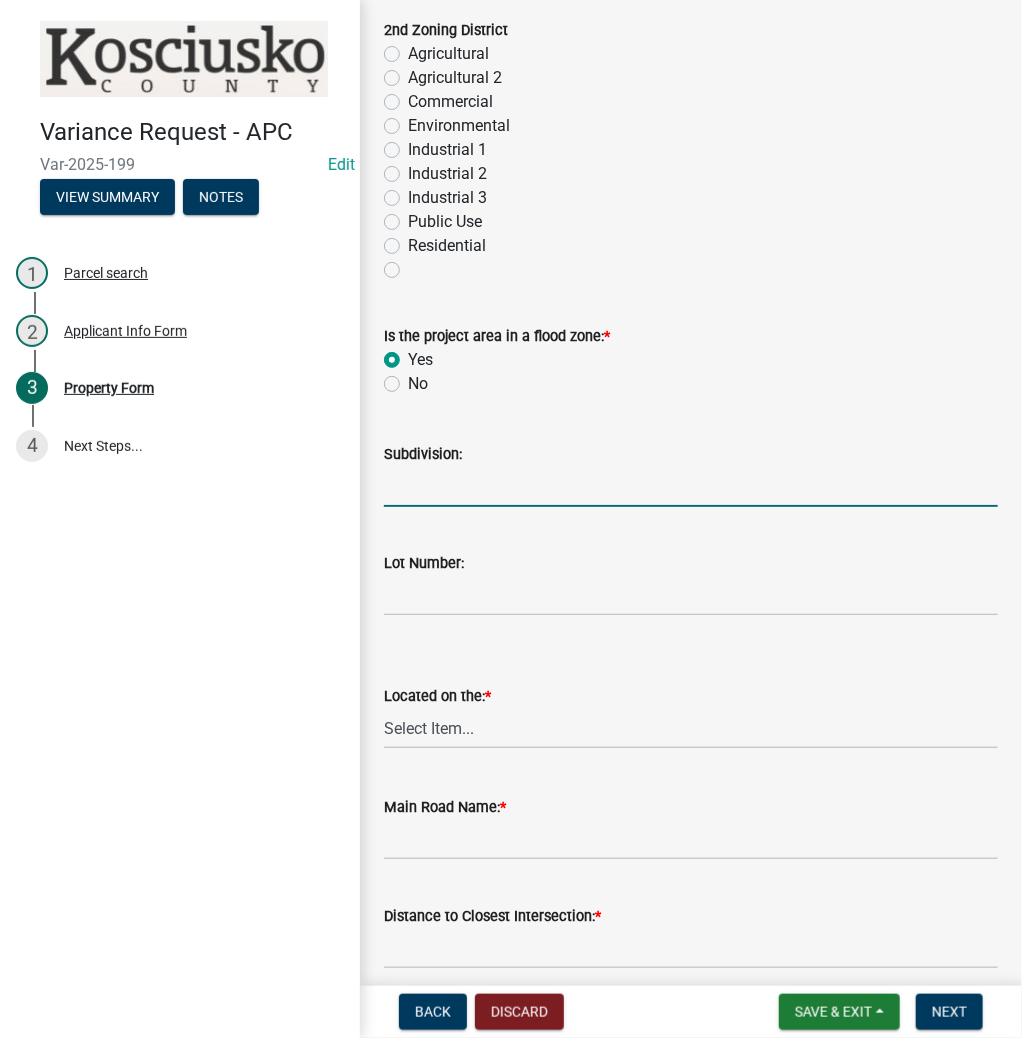 click on "Subdivision:" at bounding box center [691, 486] 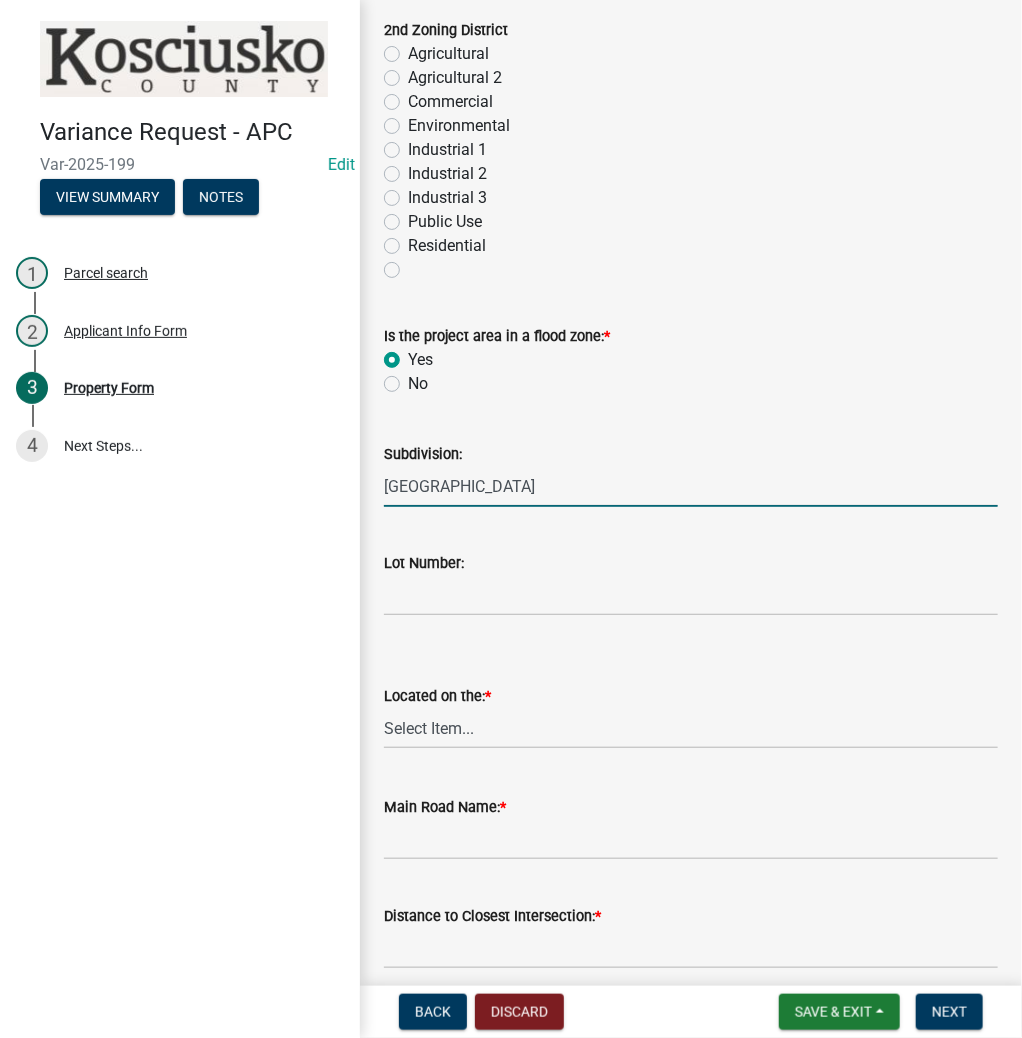 type on "[GEOGRAPHIC_DATA]" 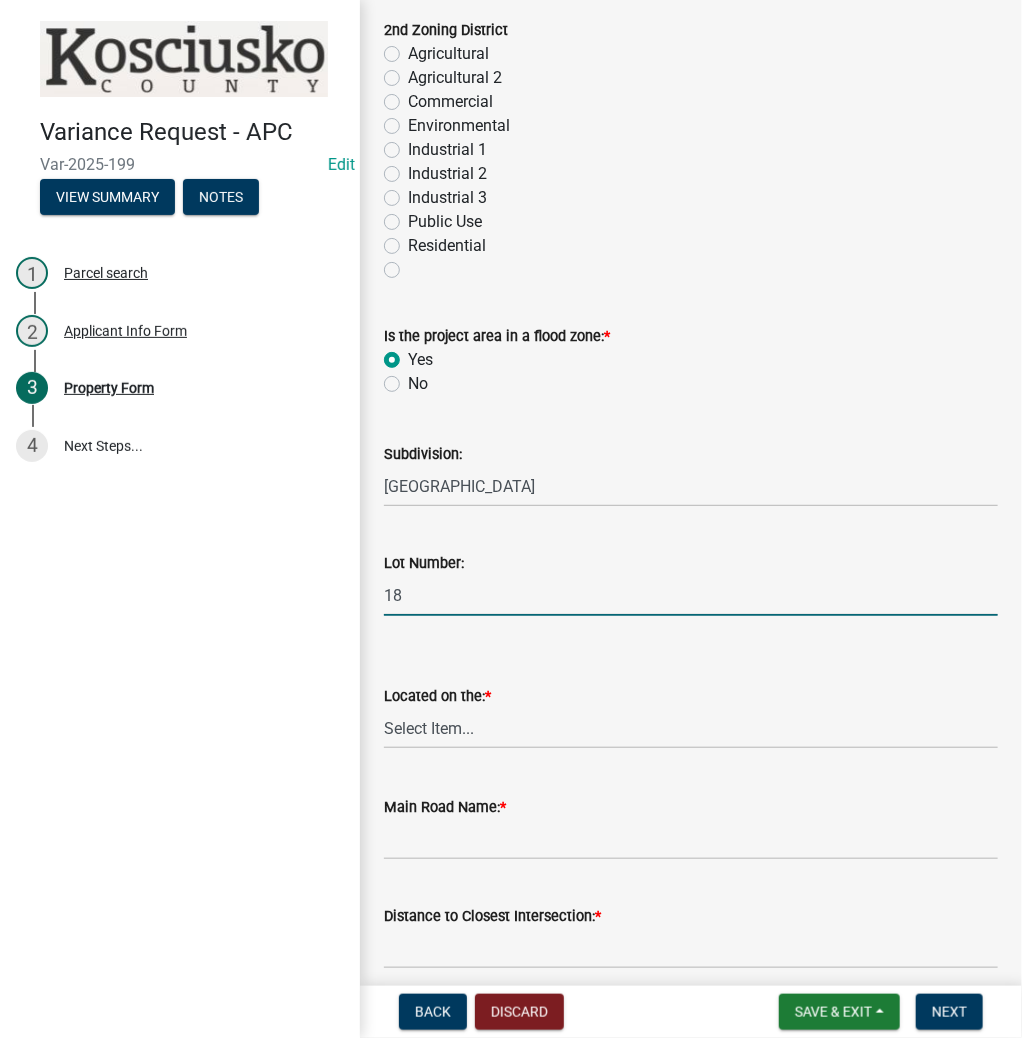 type on "18" 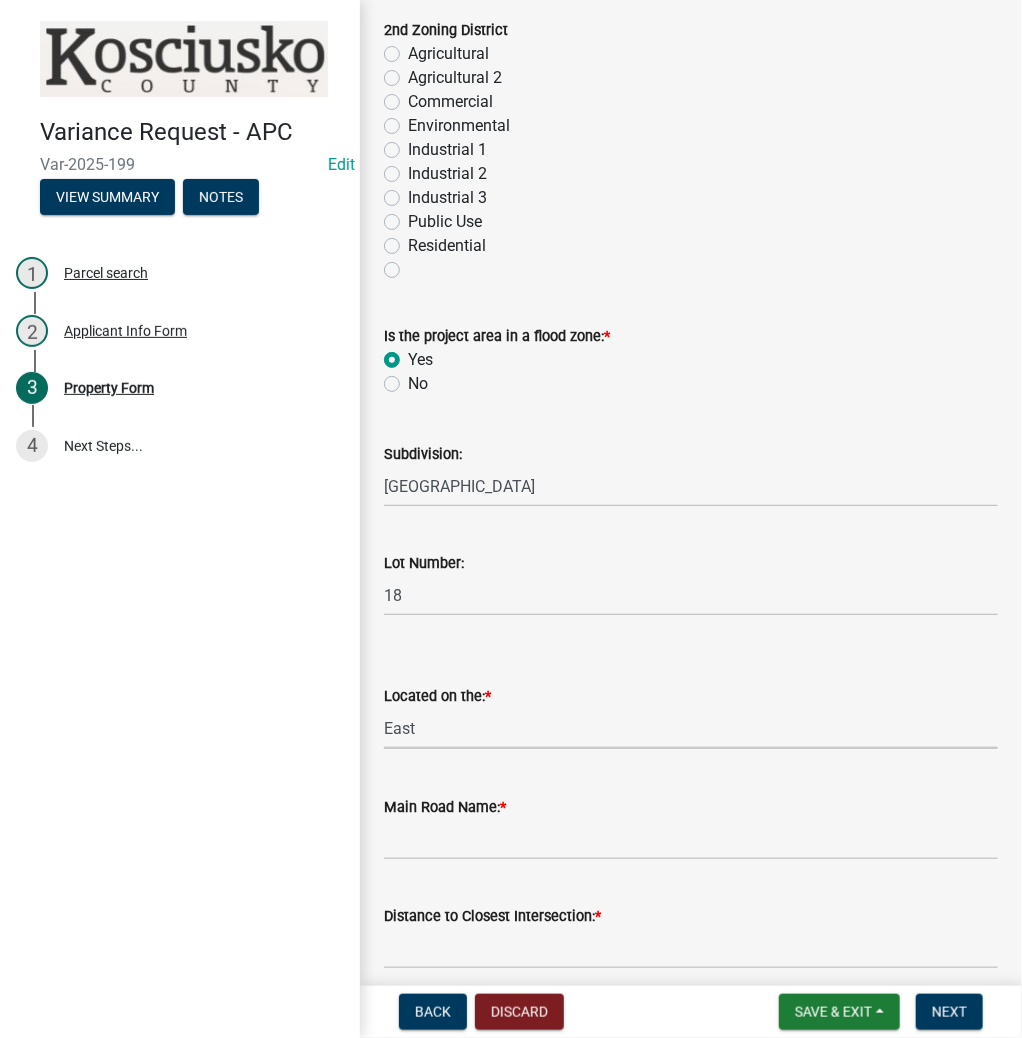 select on "659087aa-417e-424e-9111-bed556ed72cb" 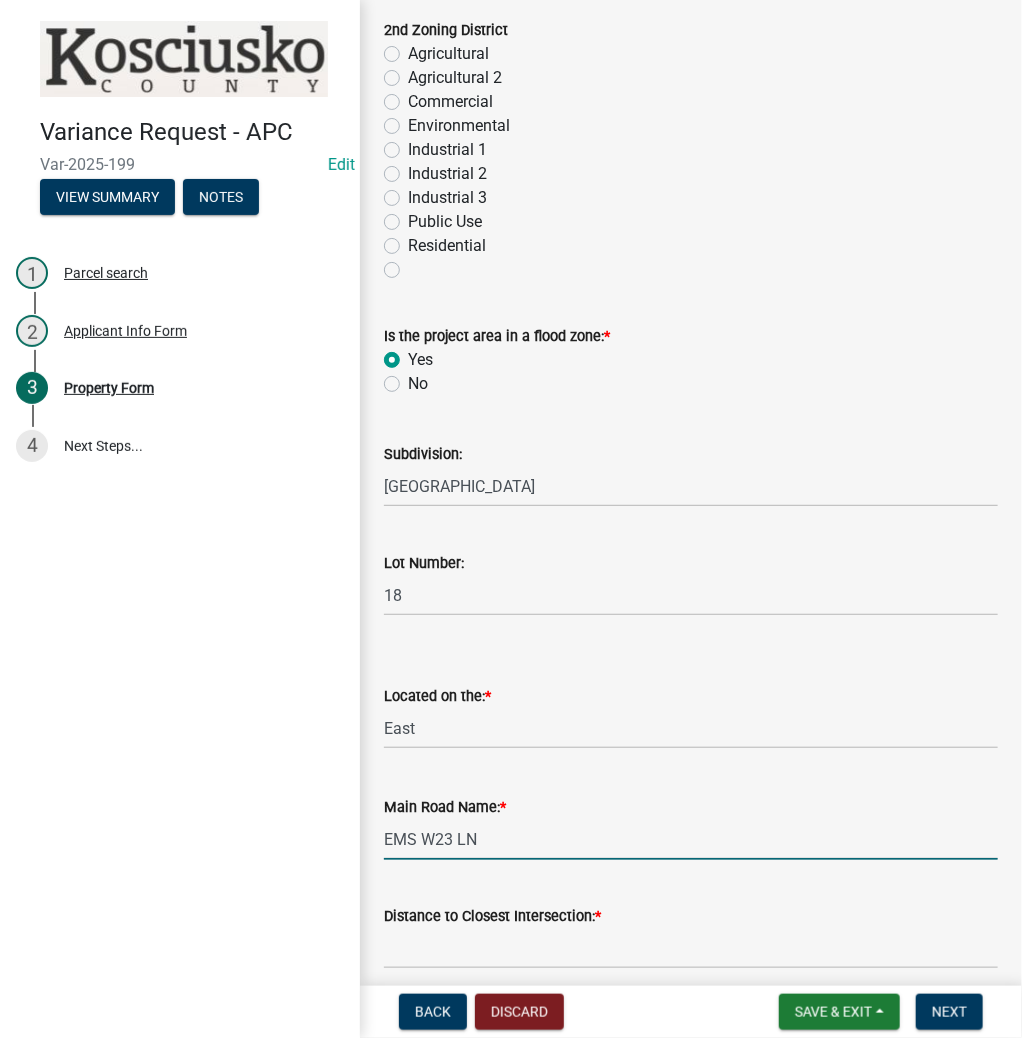 type on "EMS W23 LN" 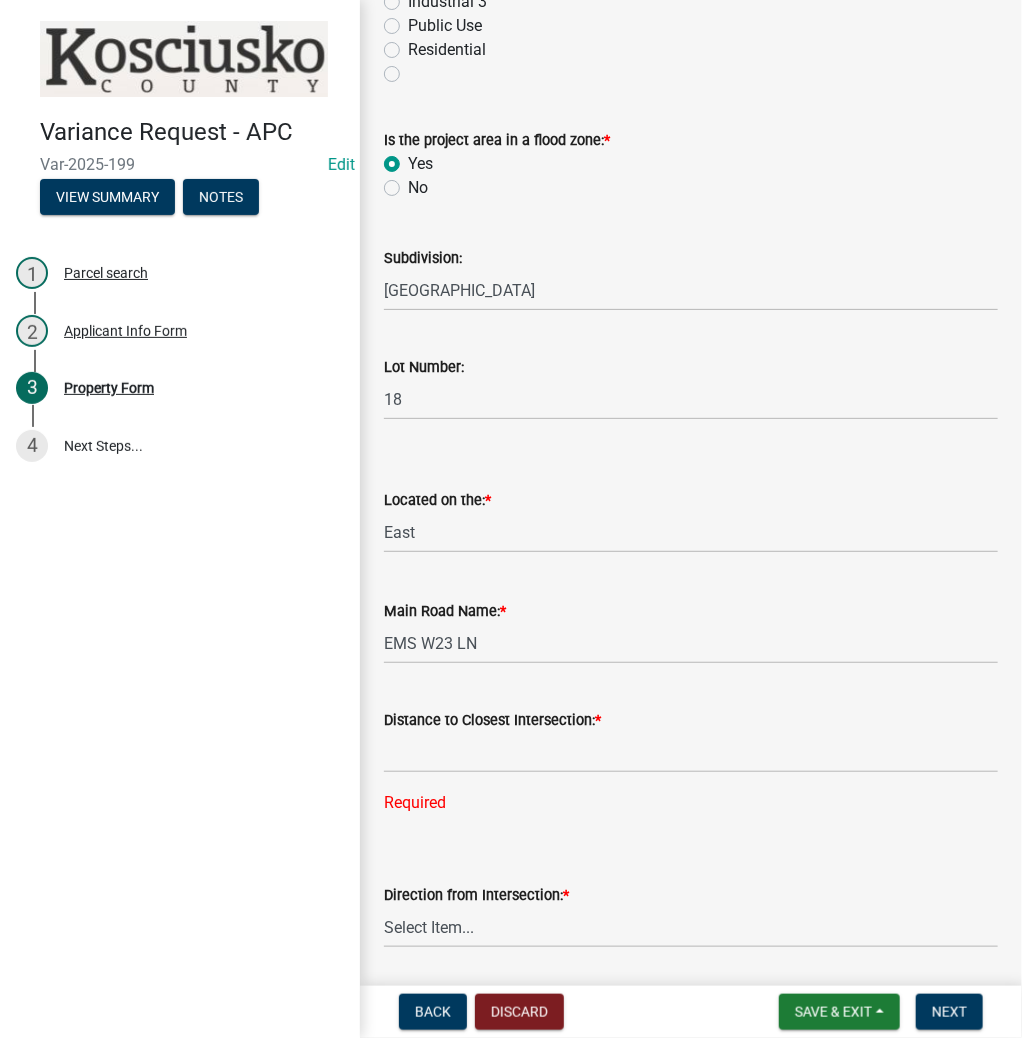 scroll, scrollTop: 1360, scrollLeft: 0, axis: vertical 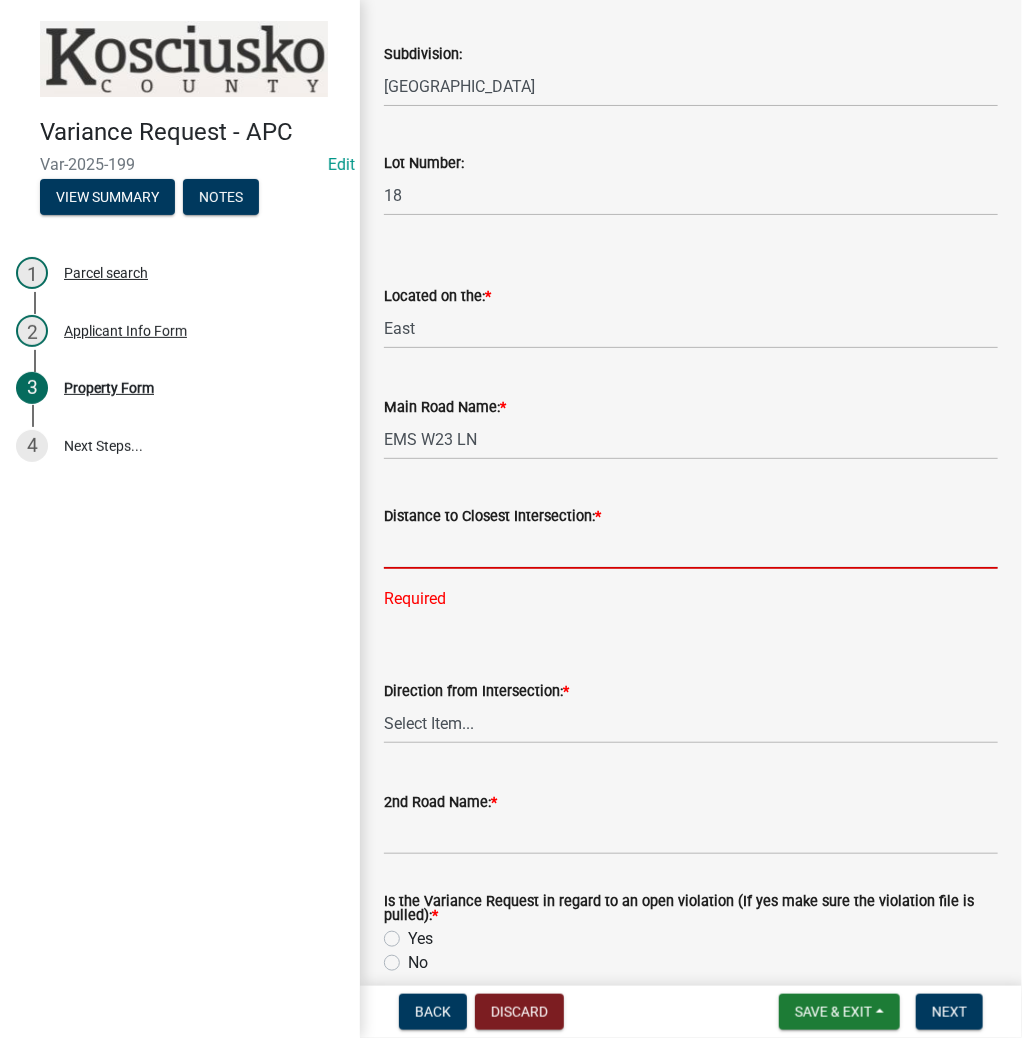 click 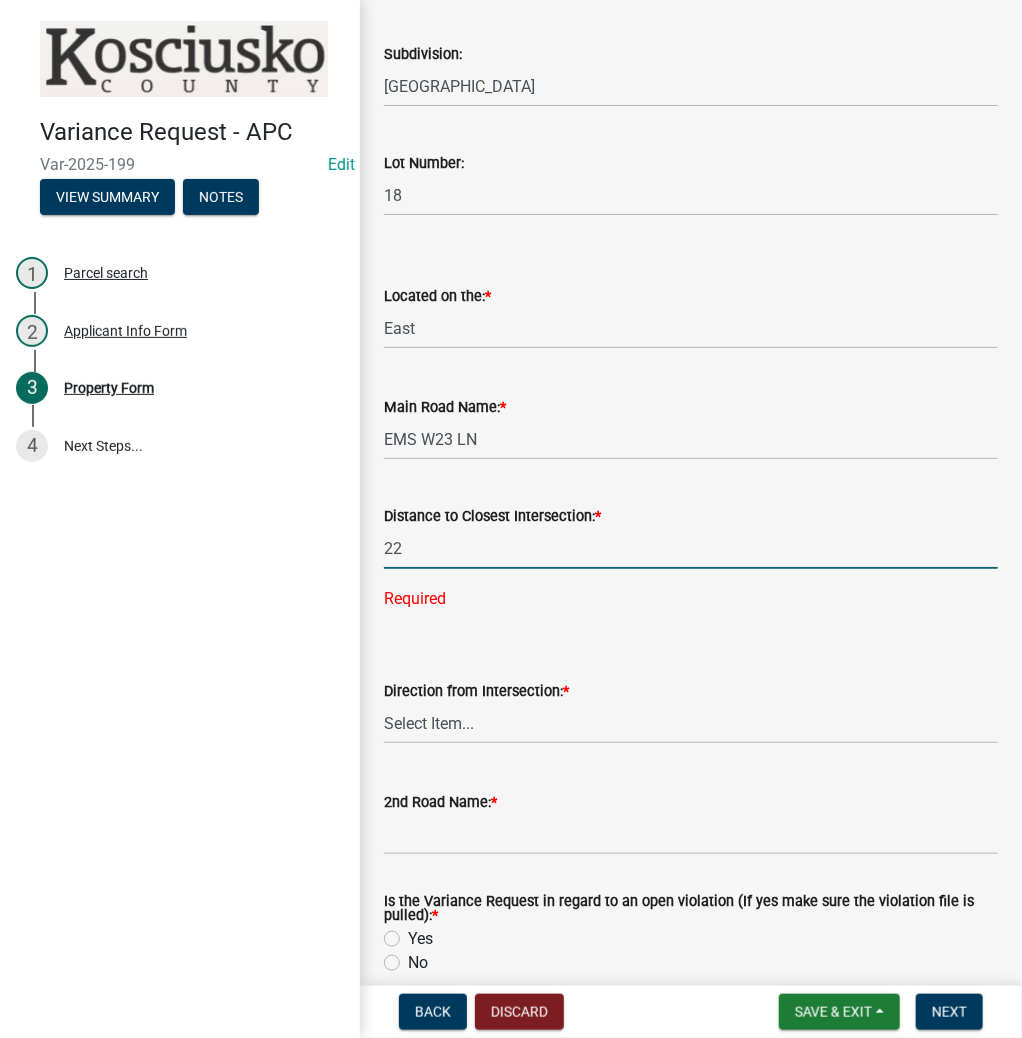 type on "2" 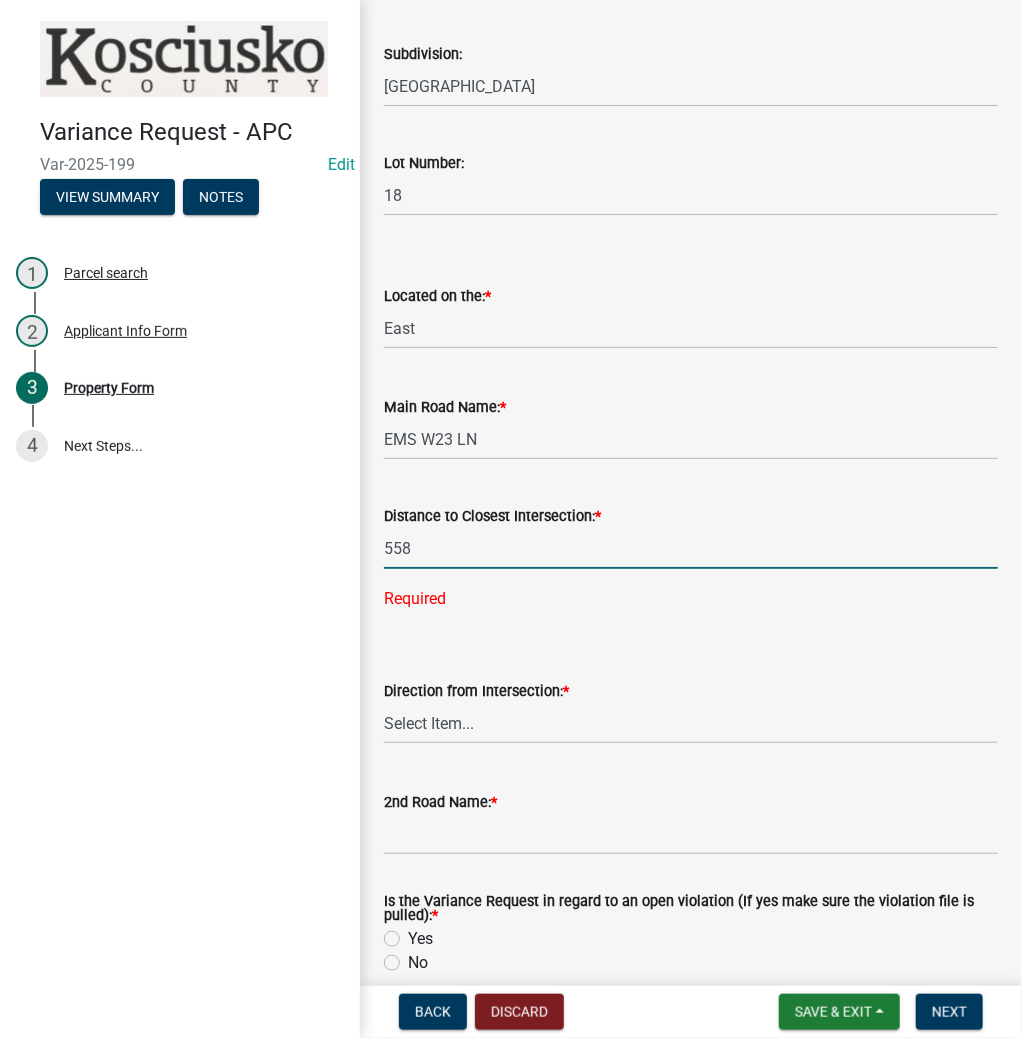 type on "558" 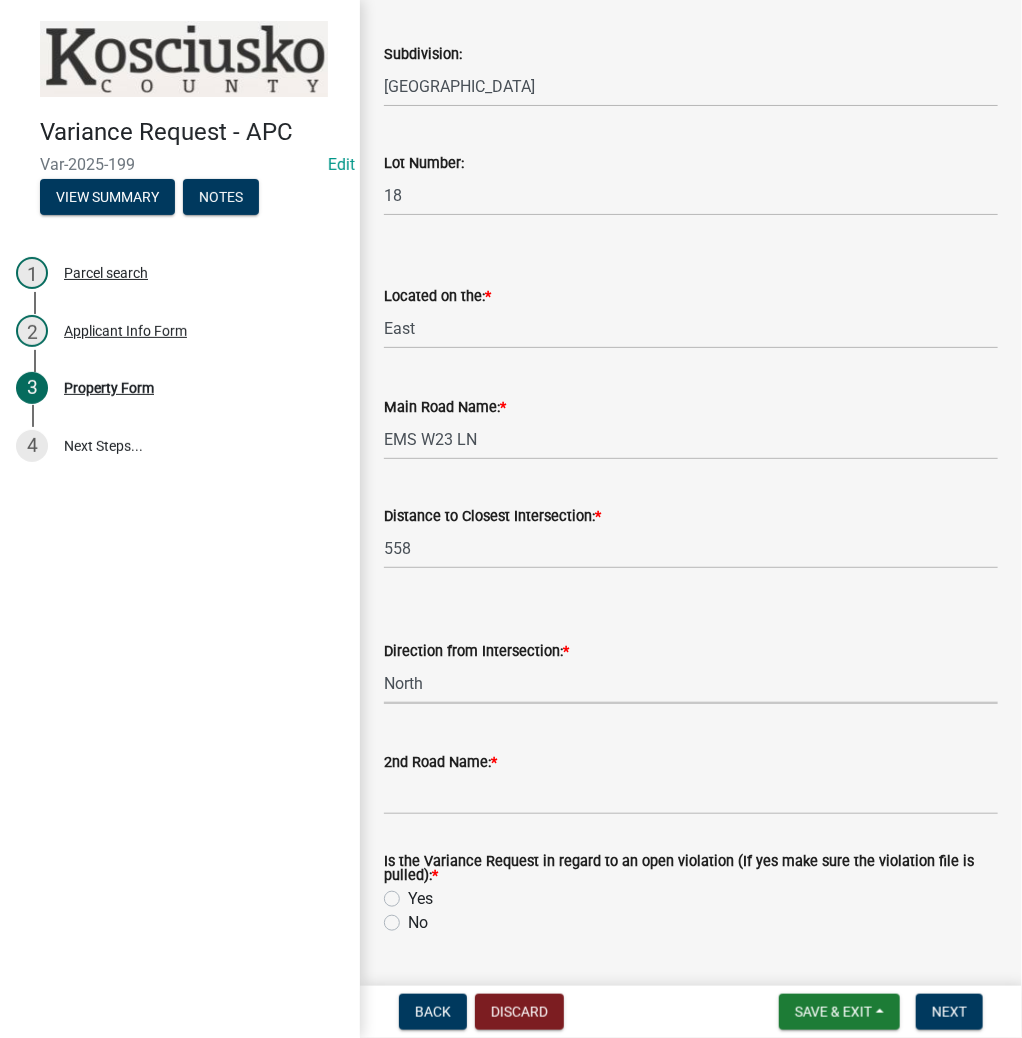 select on "12355200-60c1-438c-bbad-938150612a70" 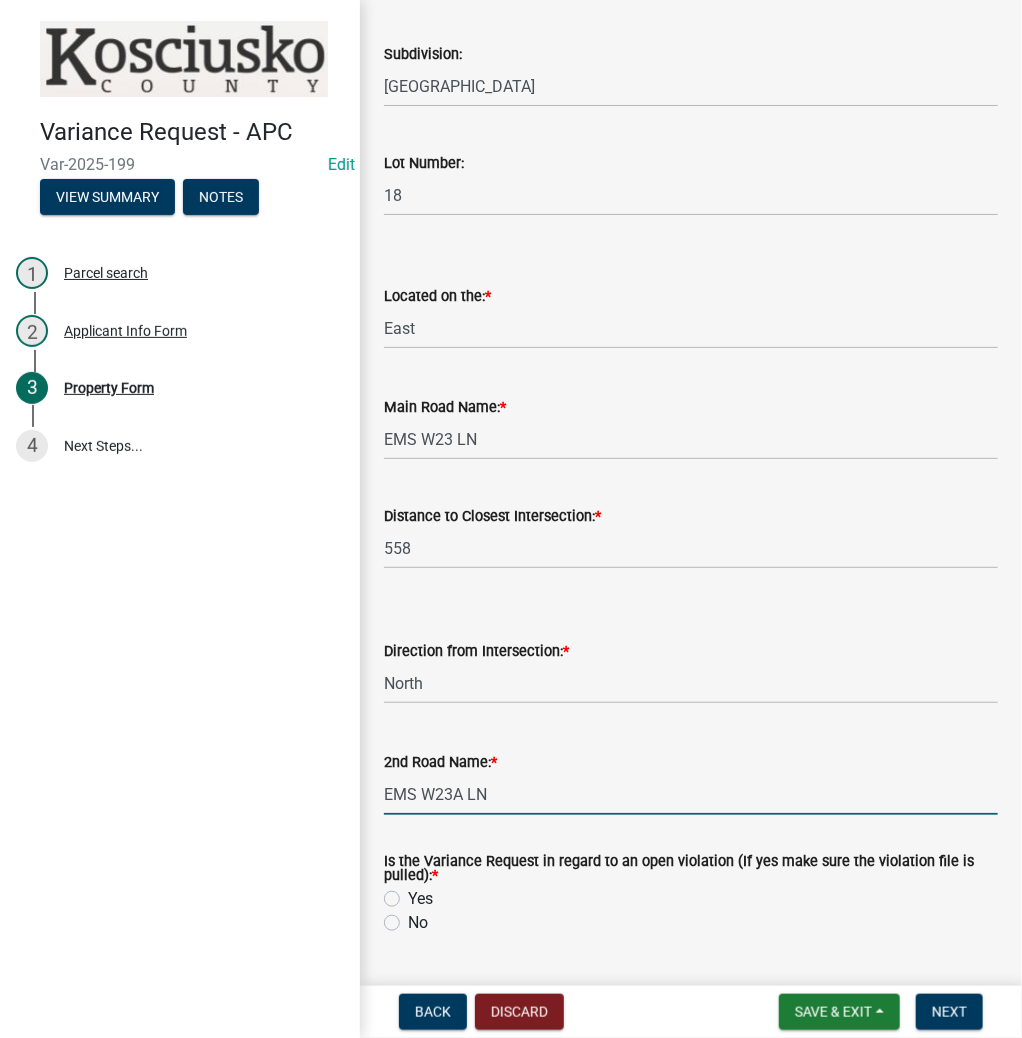 type on "EMS W23A LN" 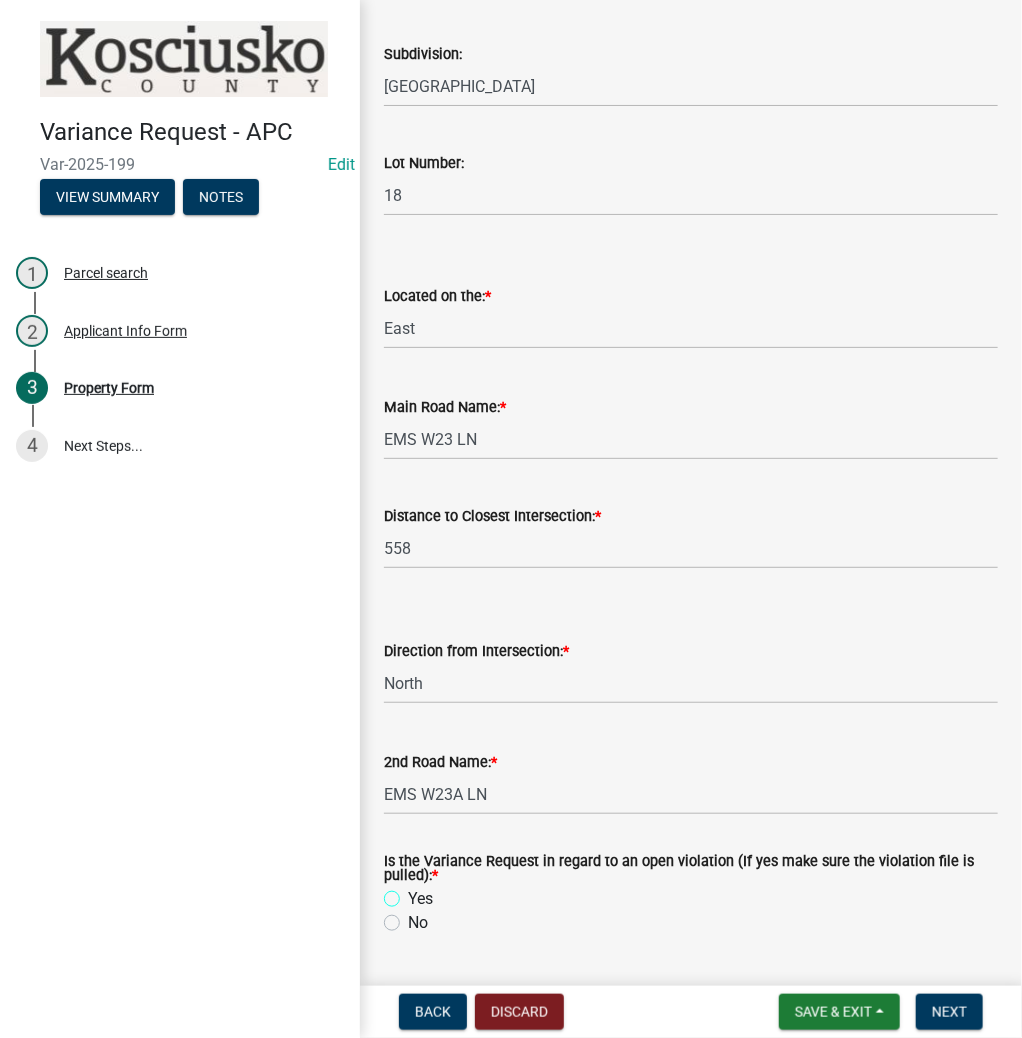 click on "Yes" at bounding box center (414, 893) 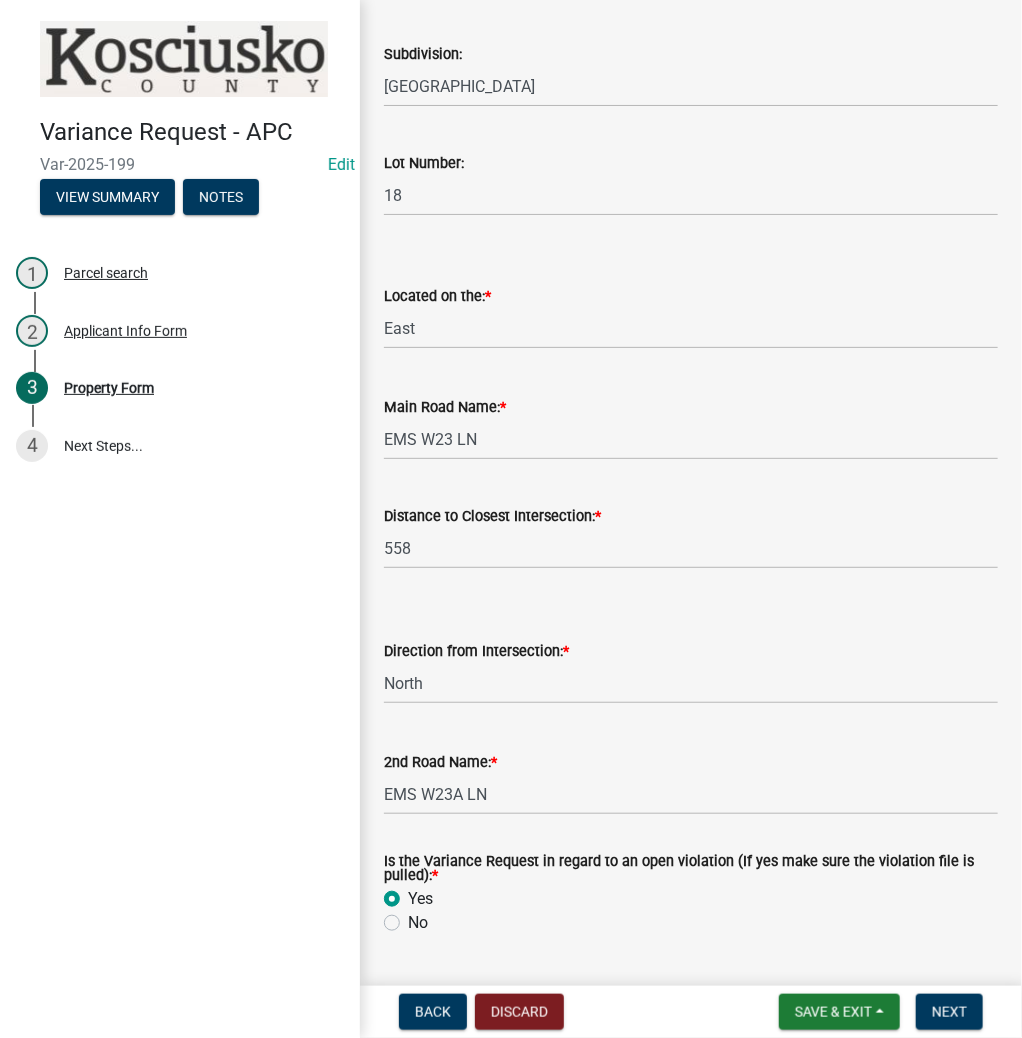 radio on "true" 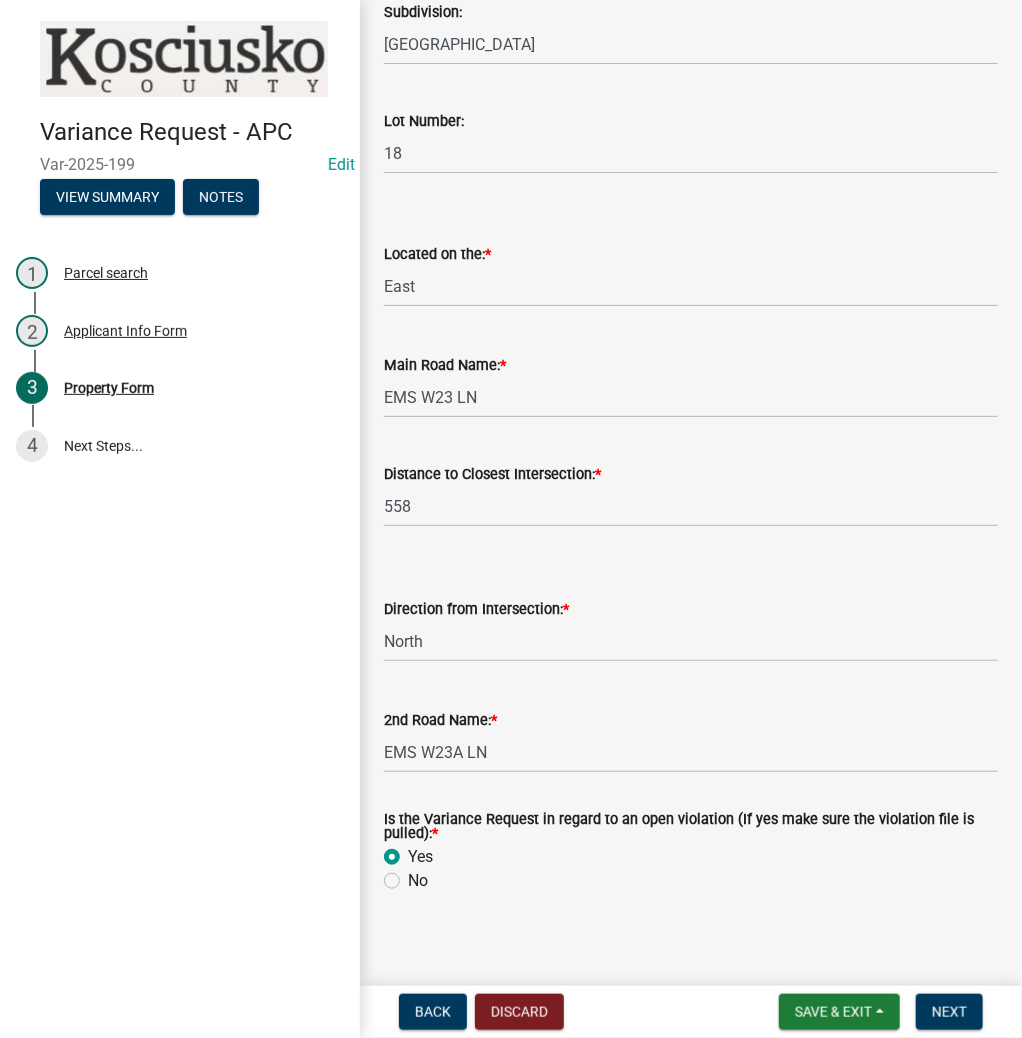 scroll, scrollTop: 1414, scrollLeft: 0, axis: vertical 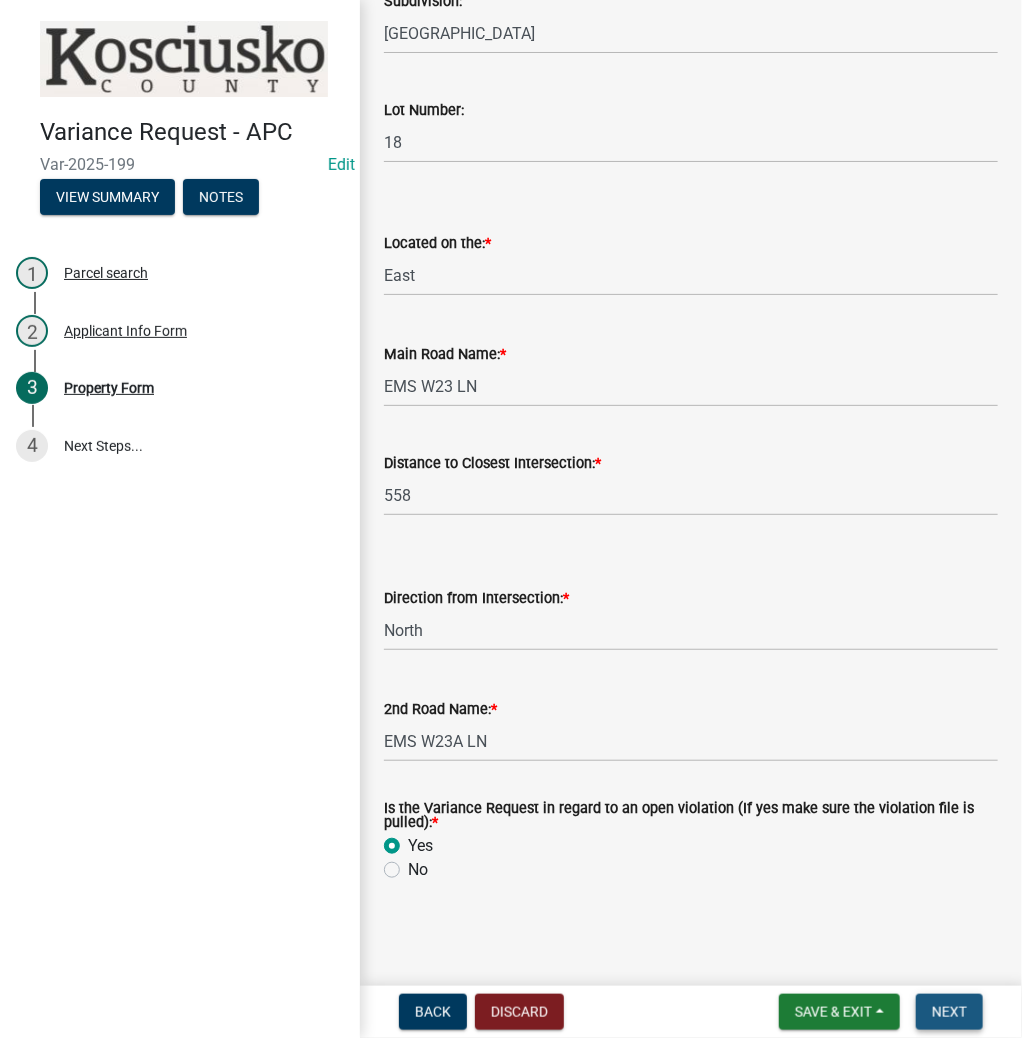 click on "Next" at bounding box center [949, 1012] 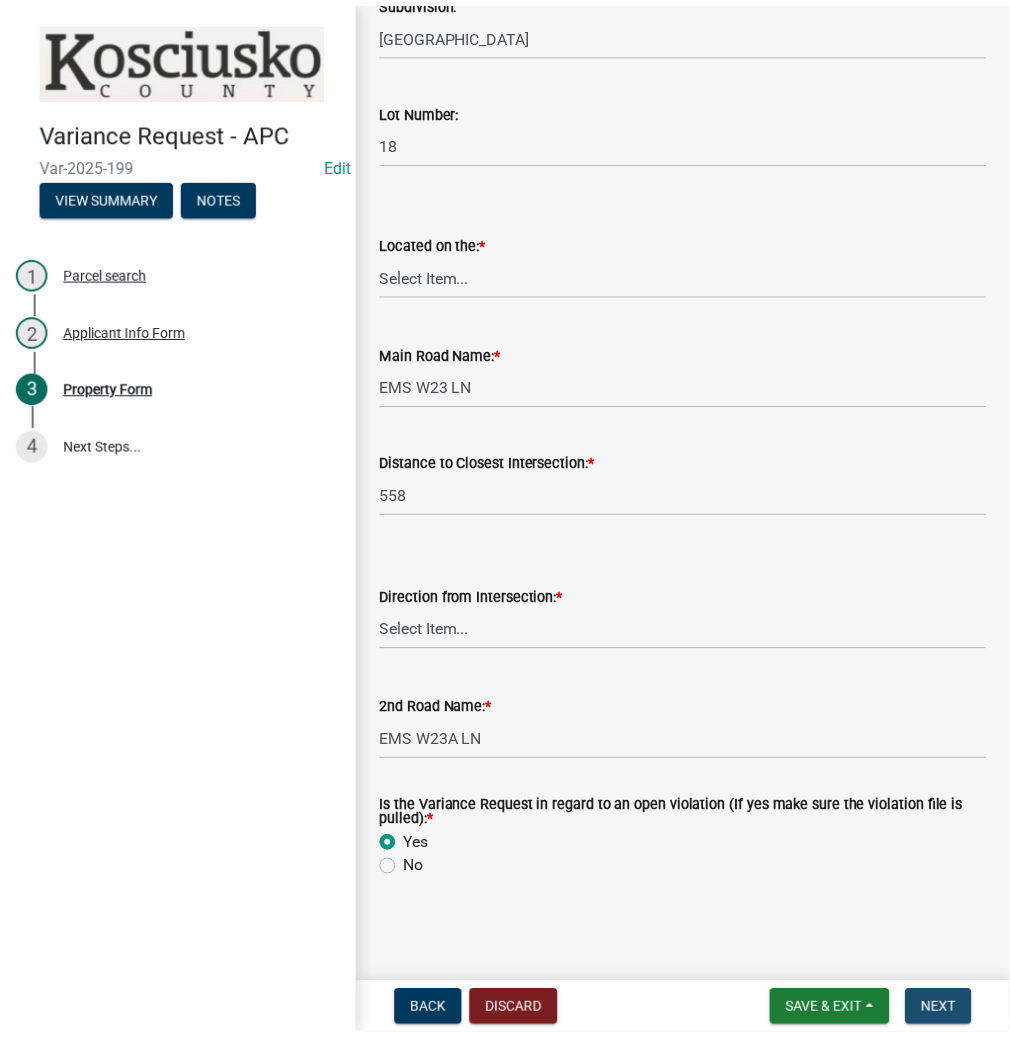 scroll, scrollTop: 0, scrollLeft: 0, axis: both 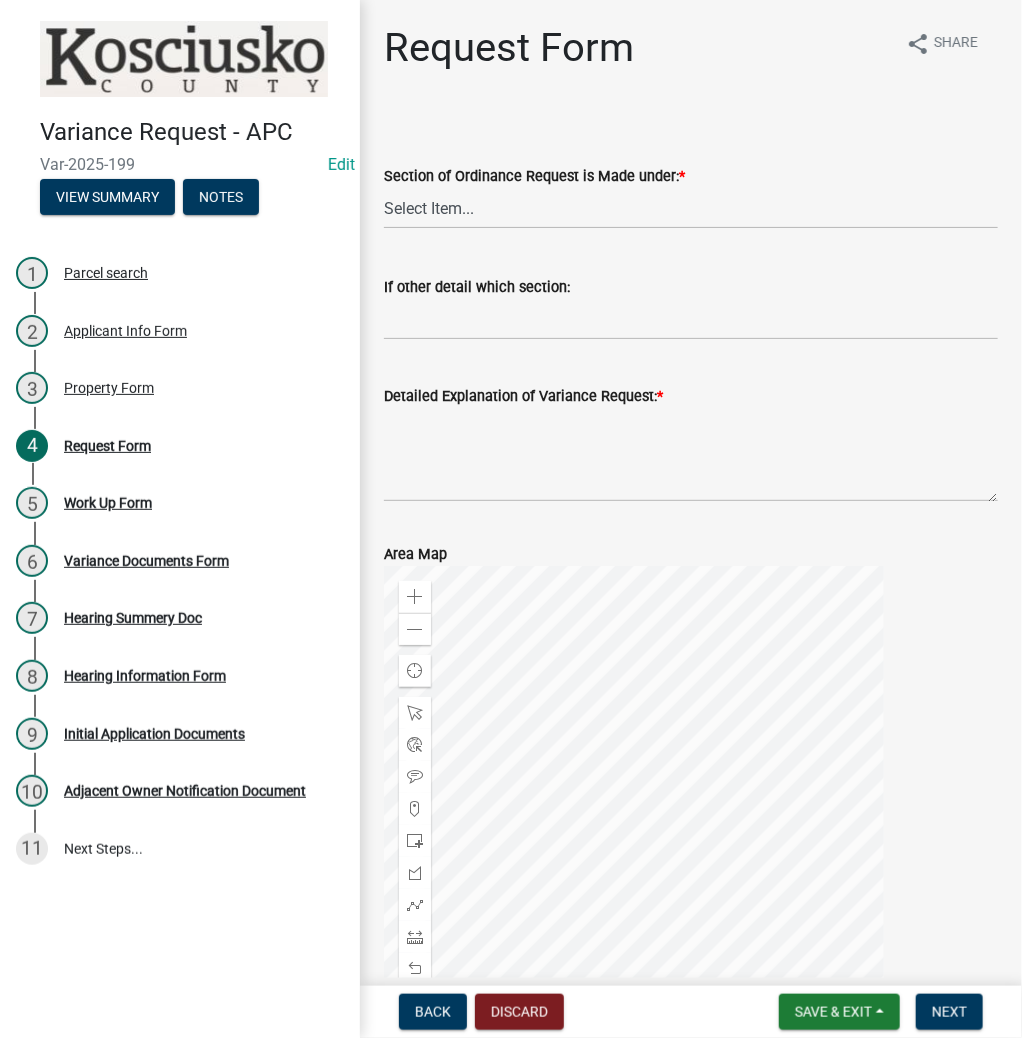 click on "Section of Ordinance Request is Made under:  *  Select Item...   2.10 I1 Criteria   2.11 I2 Criteria   I3 Criteria   2.15 Lot and Yard Requirements   3.2 Principal Uses   3.6 Temporary Uses   3.11.7 Residential Fences   [DATE] Lake Access Development   3.14 Height Regulations   3.16 Off Street Parking   3.19 Signs   3.25 Communication Towers   3.28 Pond   Other" 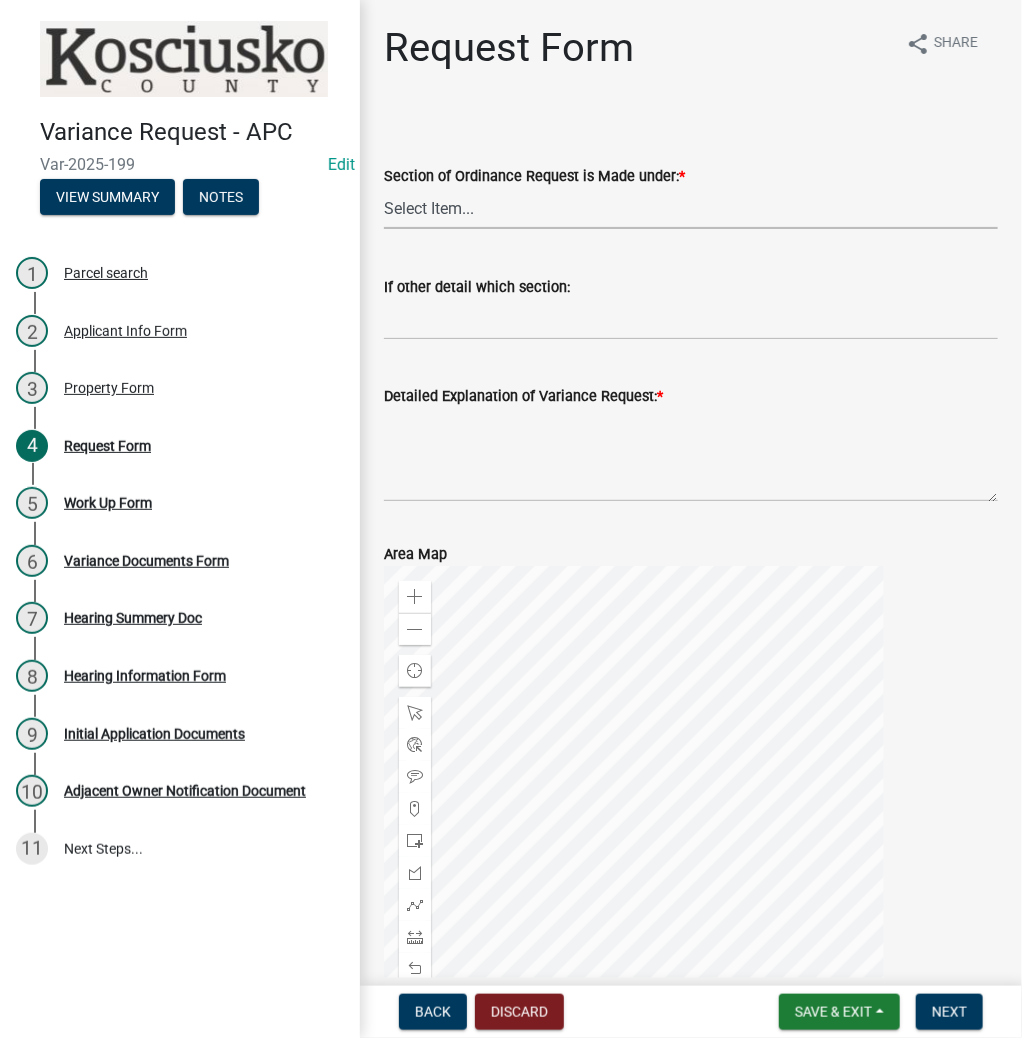 click on "Select Item...   2.10 I1 Criteria   2.11 I2 Criteria   I3 Criteria   2.15 Lot and Yard Requirements   3.2 Principal Uses   3.6 Temporary Uses   3.11.7 Residential Fences   [DATE] Lake Access Development   3.14 Height Regulations   3.16 Off Street Parking   3.19 Signs   3.25 Communication Towers   3.28 Pond   Other" at bounding box center [691, 208] 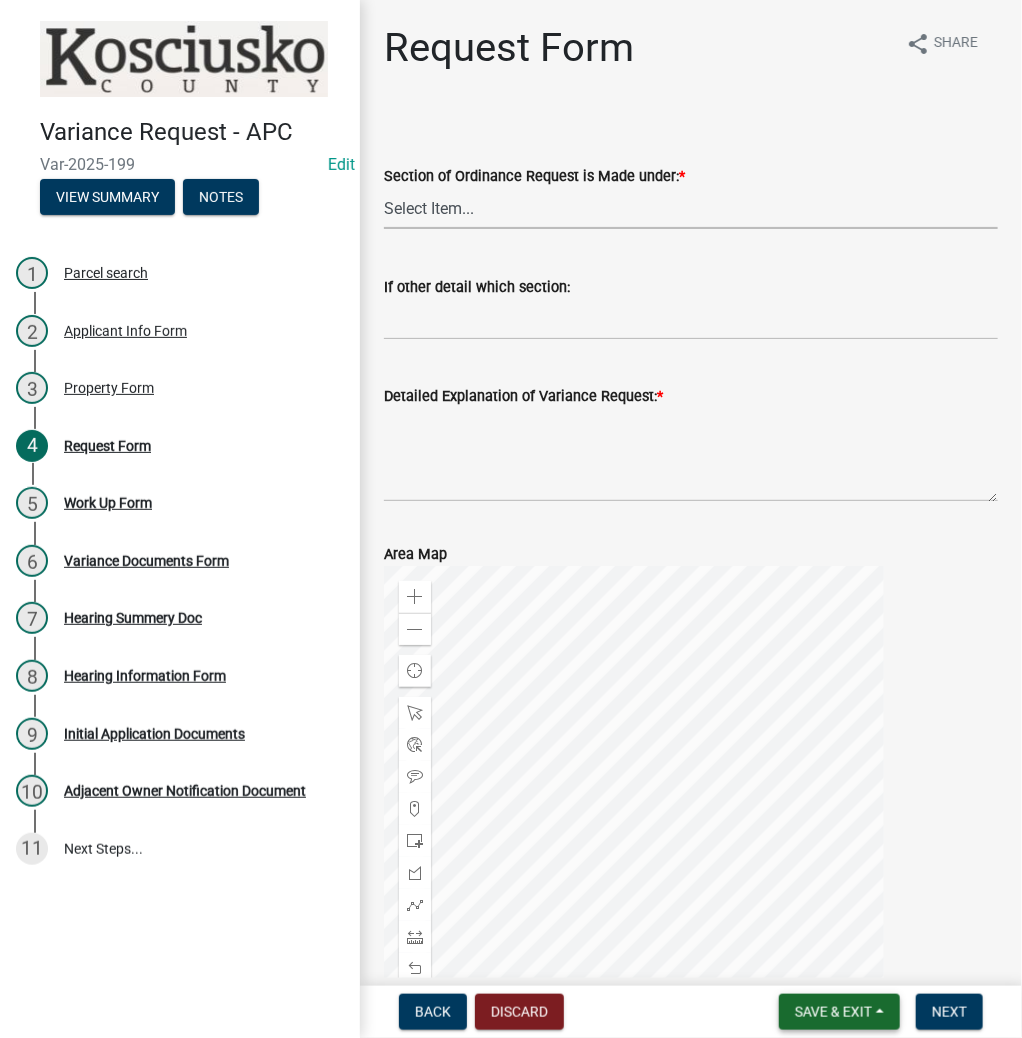 click on "Save & Exit" at bounding box center (839, 1012) 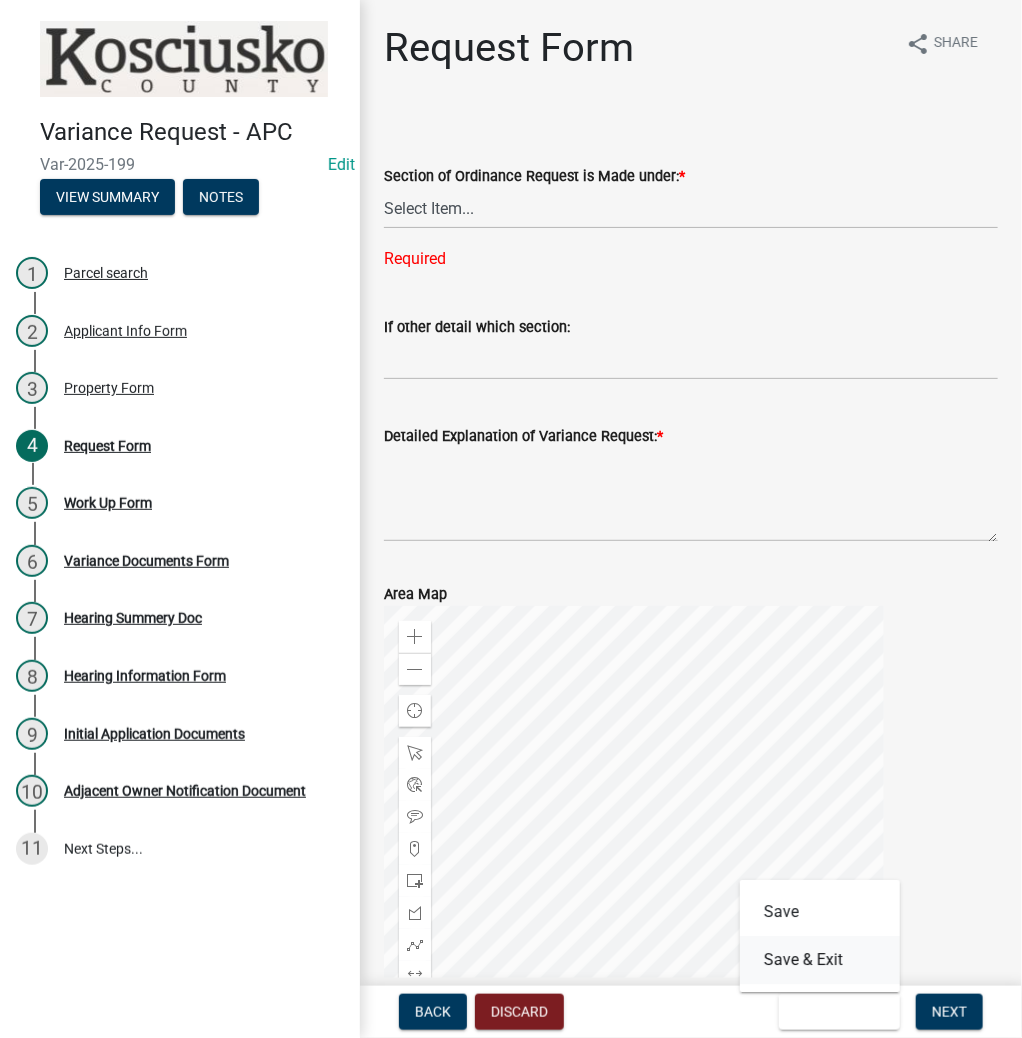 click on "Save & Exit" at bounding box center (820, 960) 